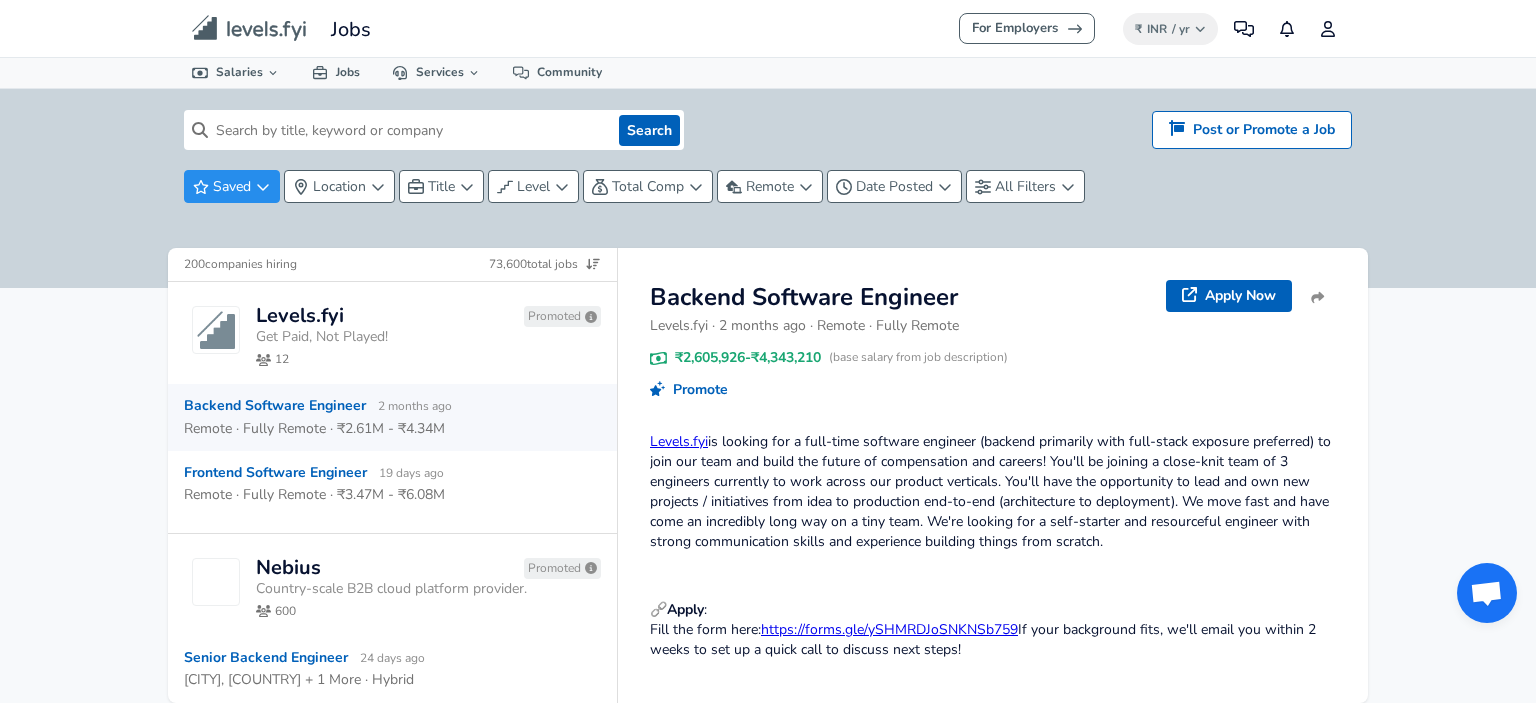 scroll, scrollTop: 0, scrollLeft: 0, axis: both 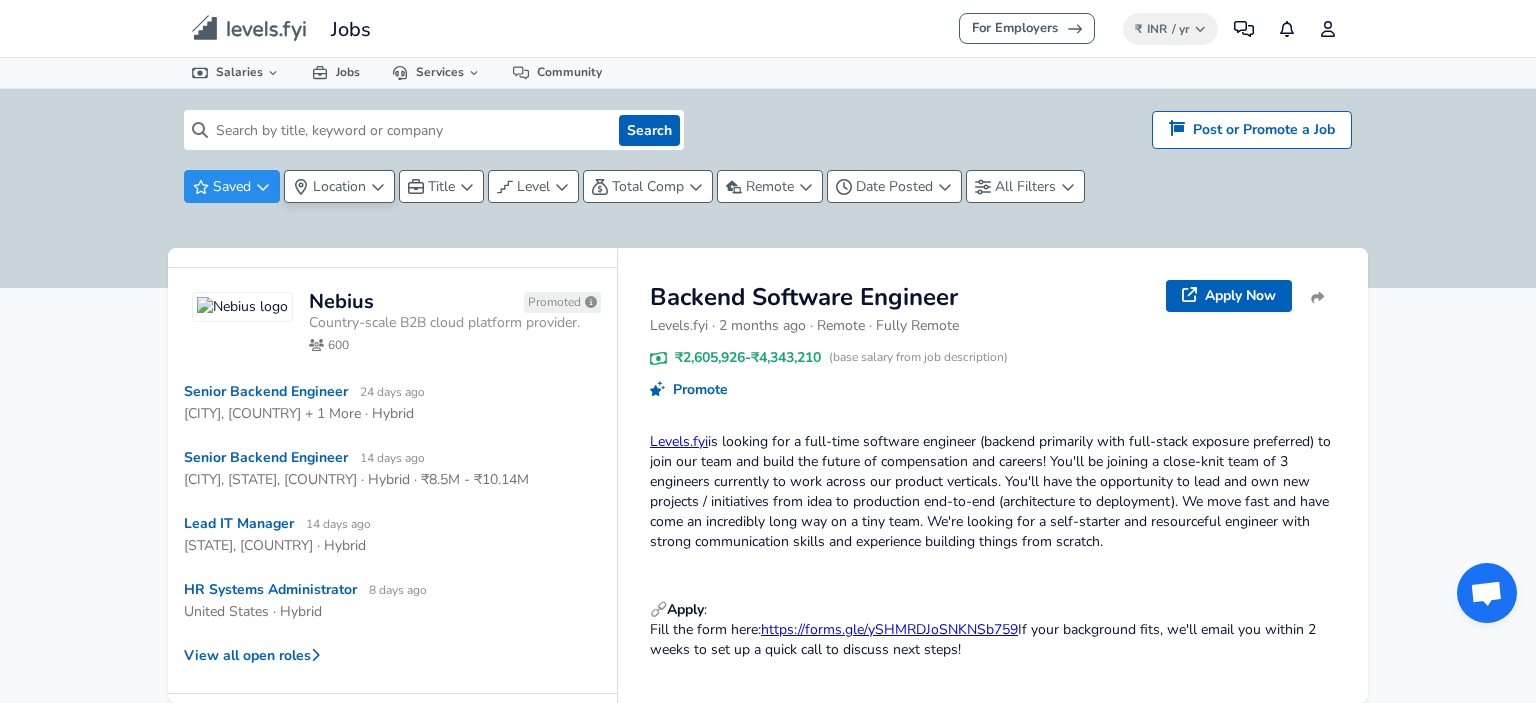 click on "Location" at bounding box center (339, 186) 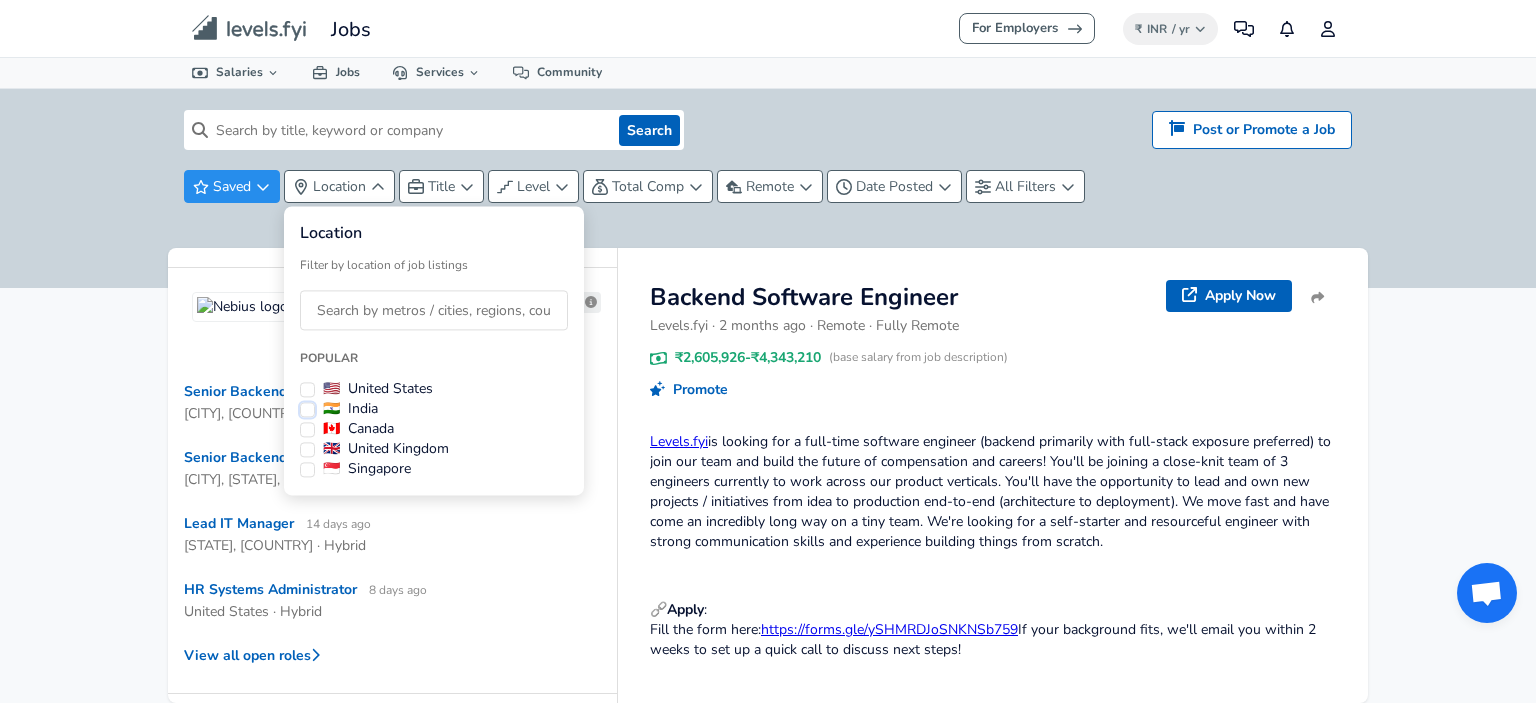 click on "🇮🇳 India" at bounding box center [307, 409] 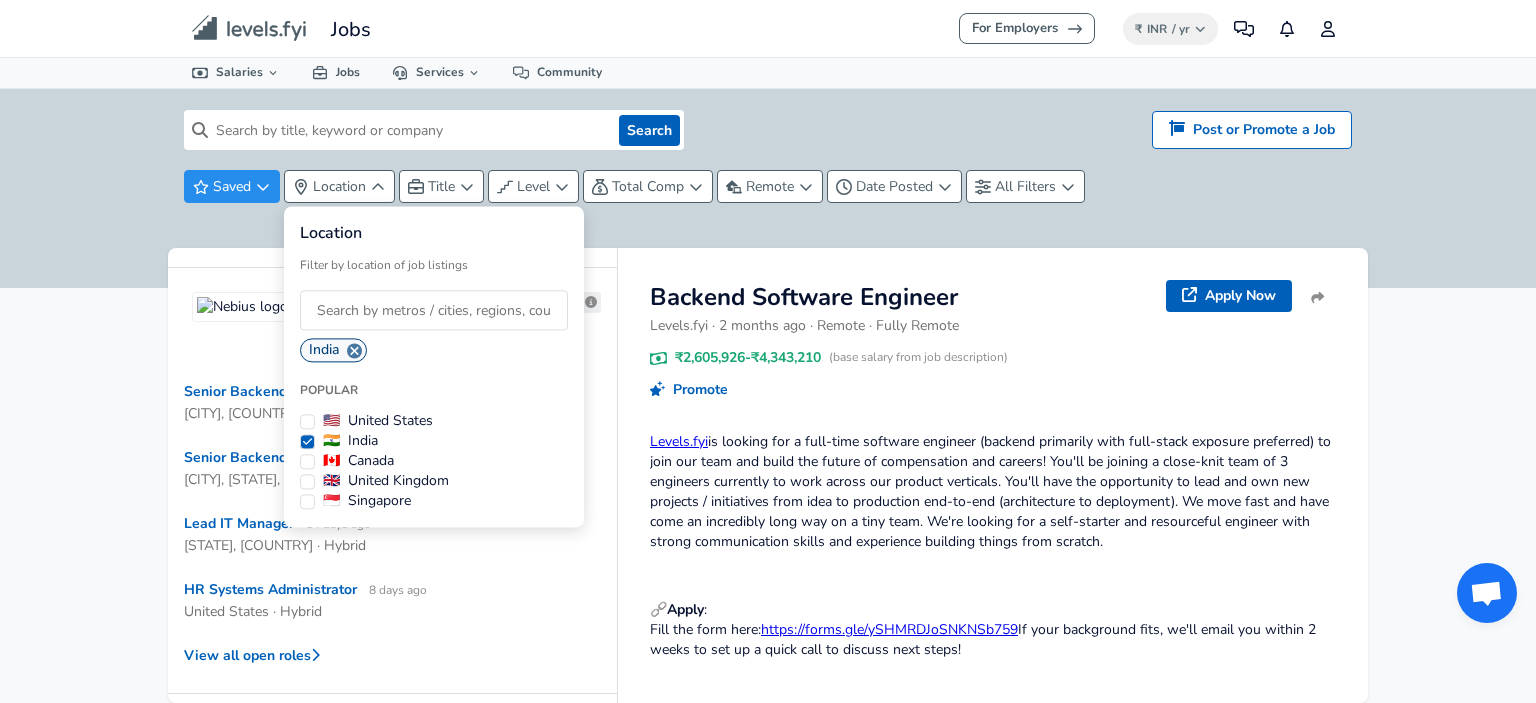 click at bounding box center [434, 310] 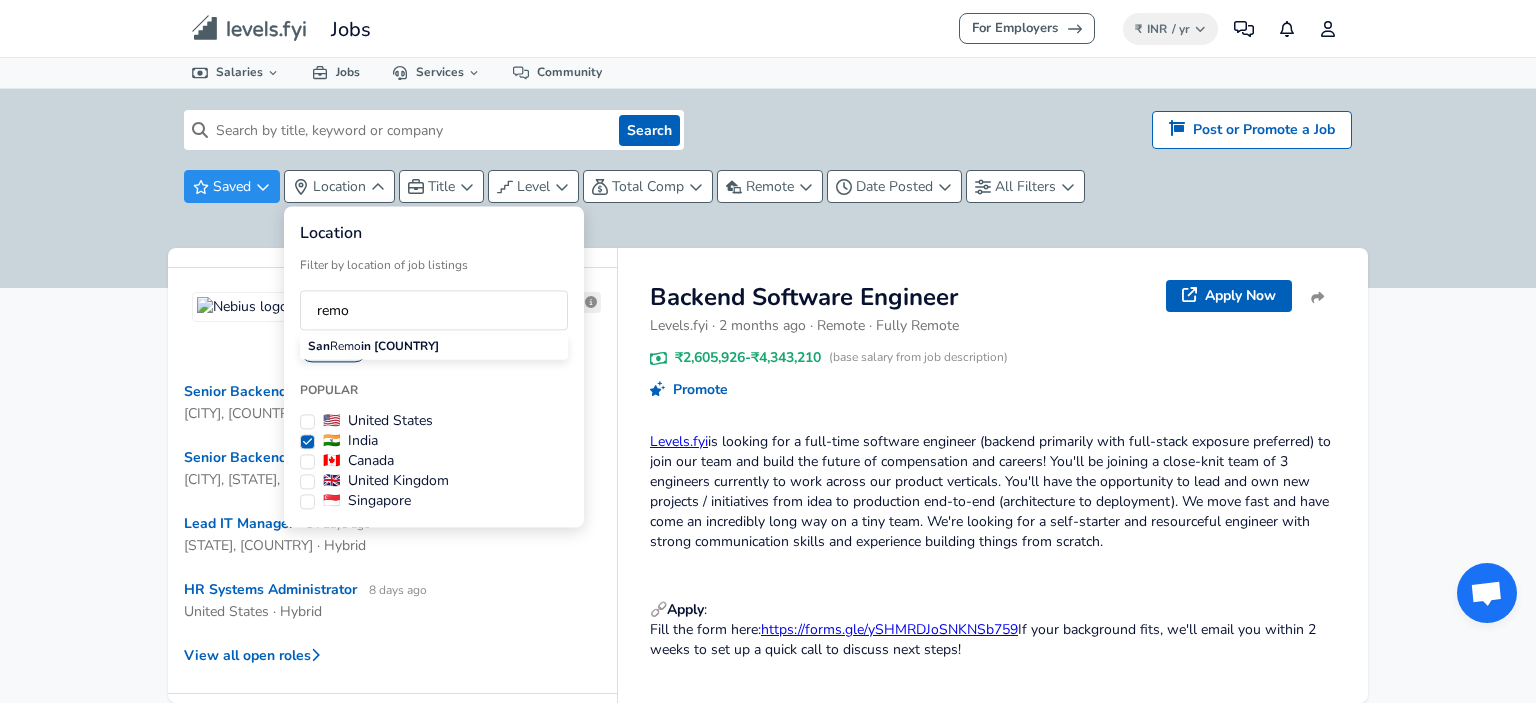 type on "rem" 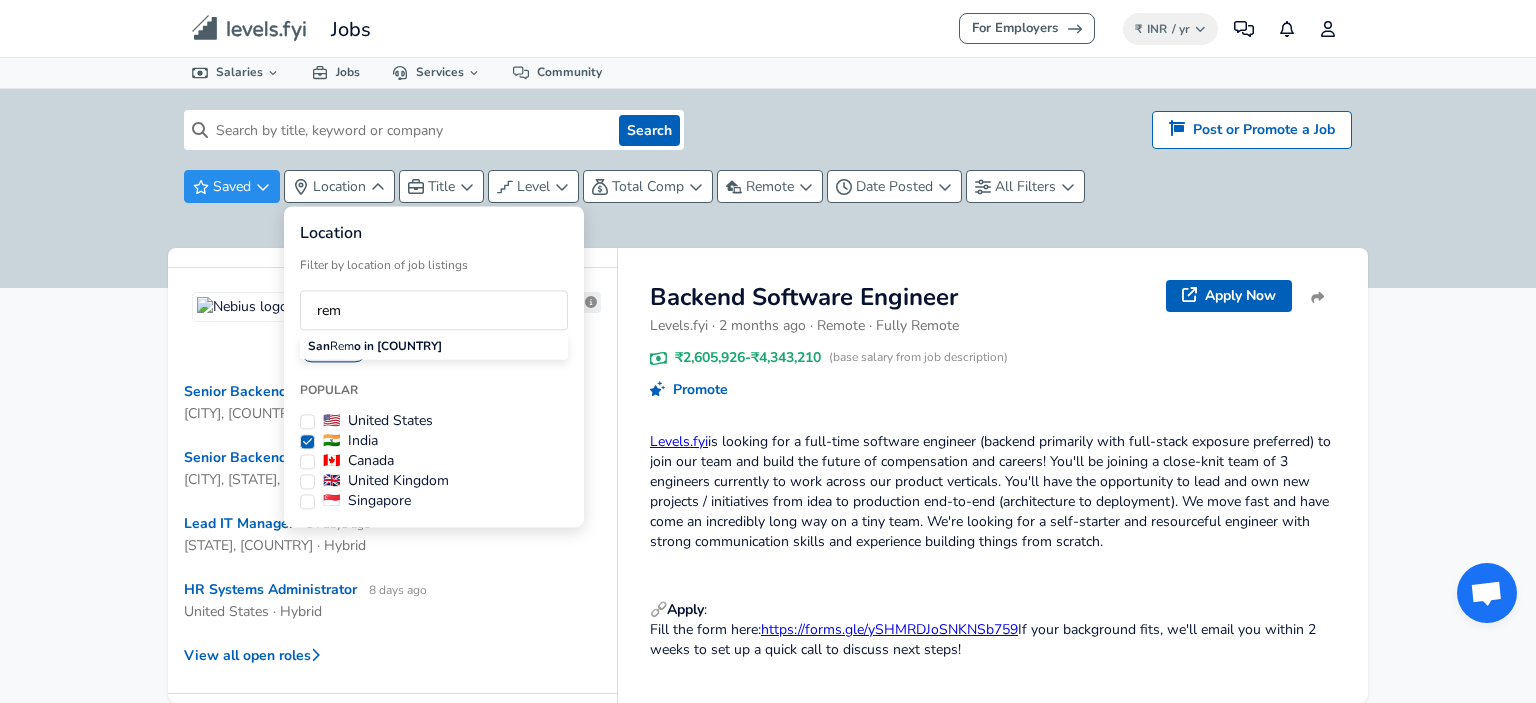 type 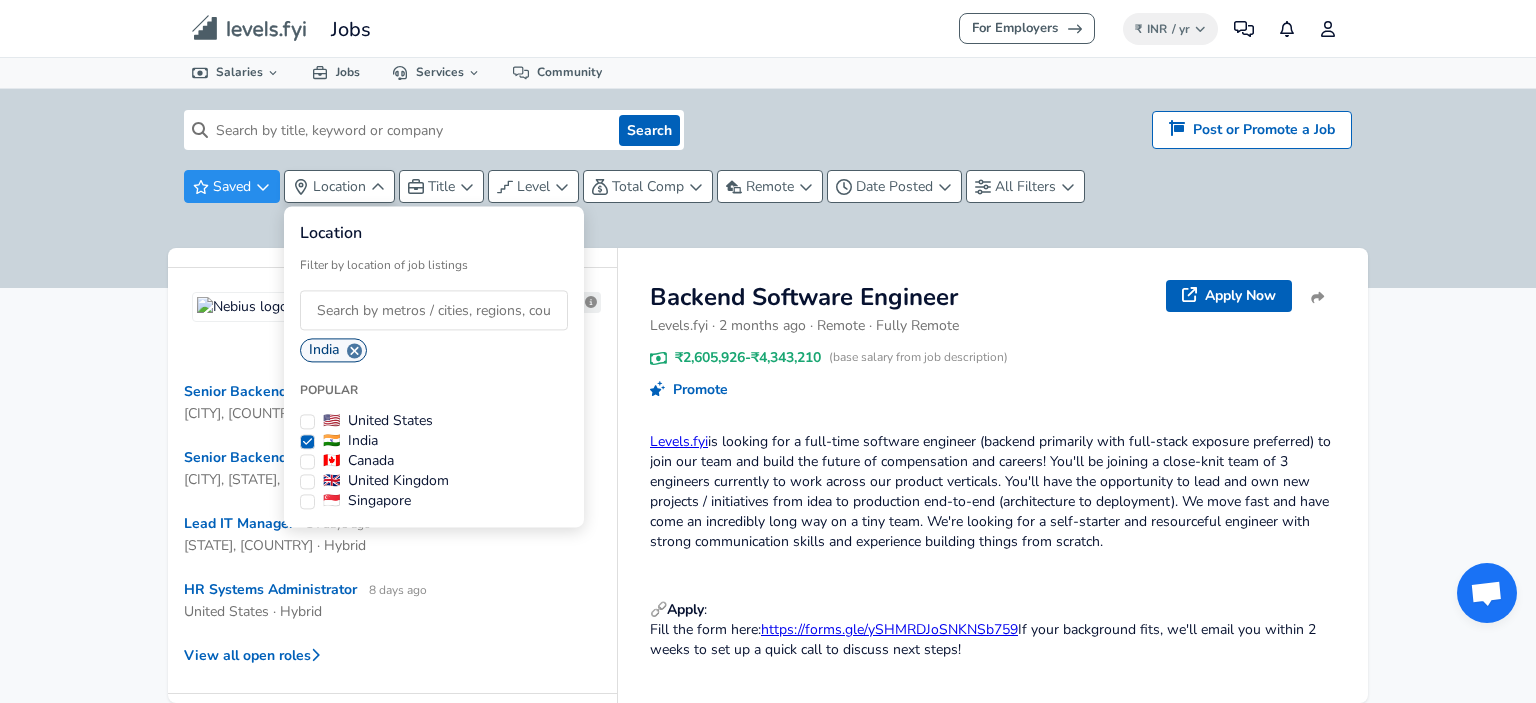 click on "For Employers ₹ INR / yr Change Community Notifications Profile All Data By Location By Company By Title Salary Calculator Chart Visualizations Verified Salaries Internships Negotiation Support Compare Benefits Who's Hiring 2024 Pay Report Top Paying Companies Integrate Blog Press Jobs Levels FYI Logo Salaries 📂   All Data 🌎   By Location 🏢   By Company 🖋    By Title 🏭️    By Industry 📍   Salary Heatmap 📈   Chart Visualizations 🔥   Real-time Percentiles 🎓   Internships ❣️   Compare Benefits 🎬   2024 Pay Report 🏆   Top Paying Companies 💸   Calculate Meeting Cost #️⃣   Salary Calculator Contribute Add Salary Add Company Benefits Add Level Mapping Jobs Services Candidate Services 💵  Negotiation Coaching 📄  Resume Review 🎁  Gift a Resume Review For Employers Interactive Offers Real-time Percentiles  🔥 Compensation Benchmarking For Academic Research Compensation Dataset Community Search Hiring?   Post or Promote   a job Post or Promote a Job Saved Title" at bounding box center [768, 351] 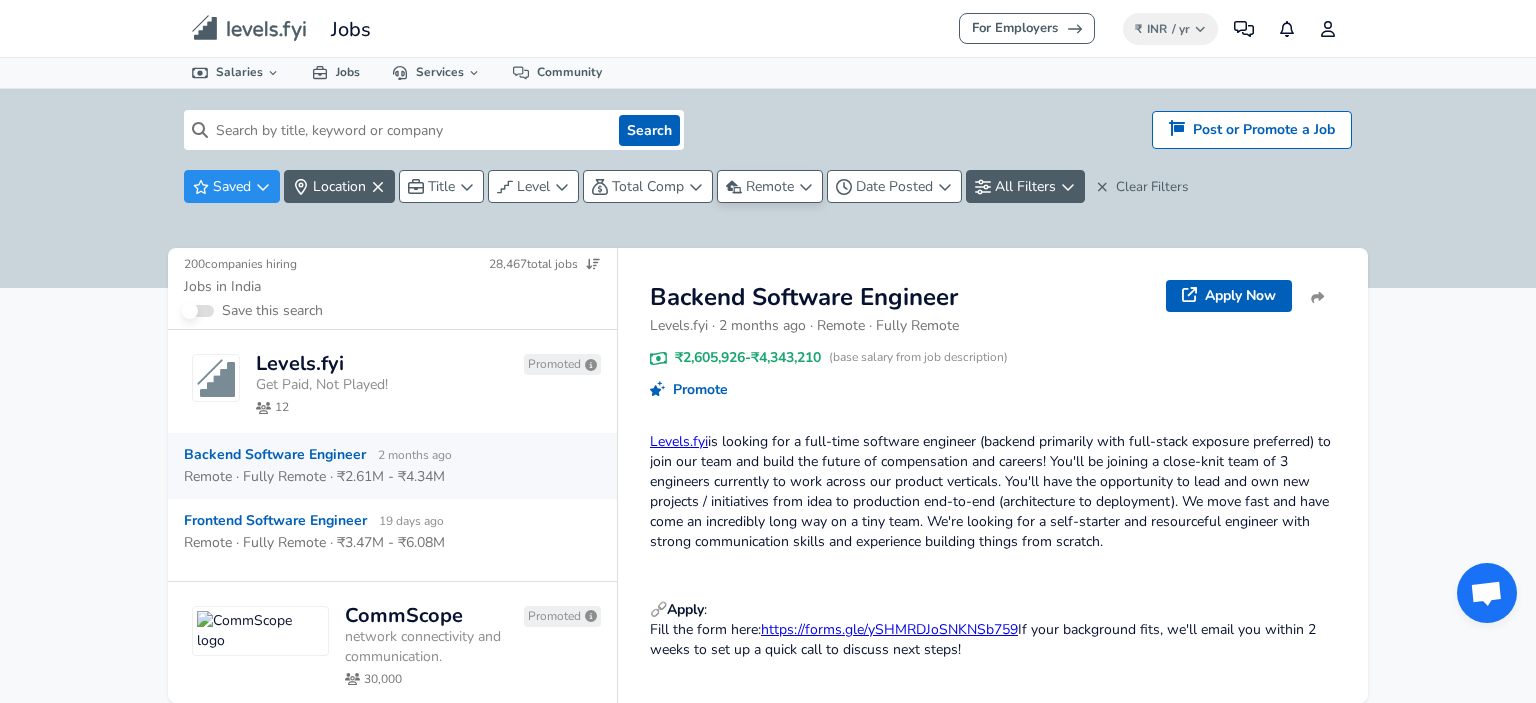 click on "Remote" at bounding box center (770, 186) 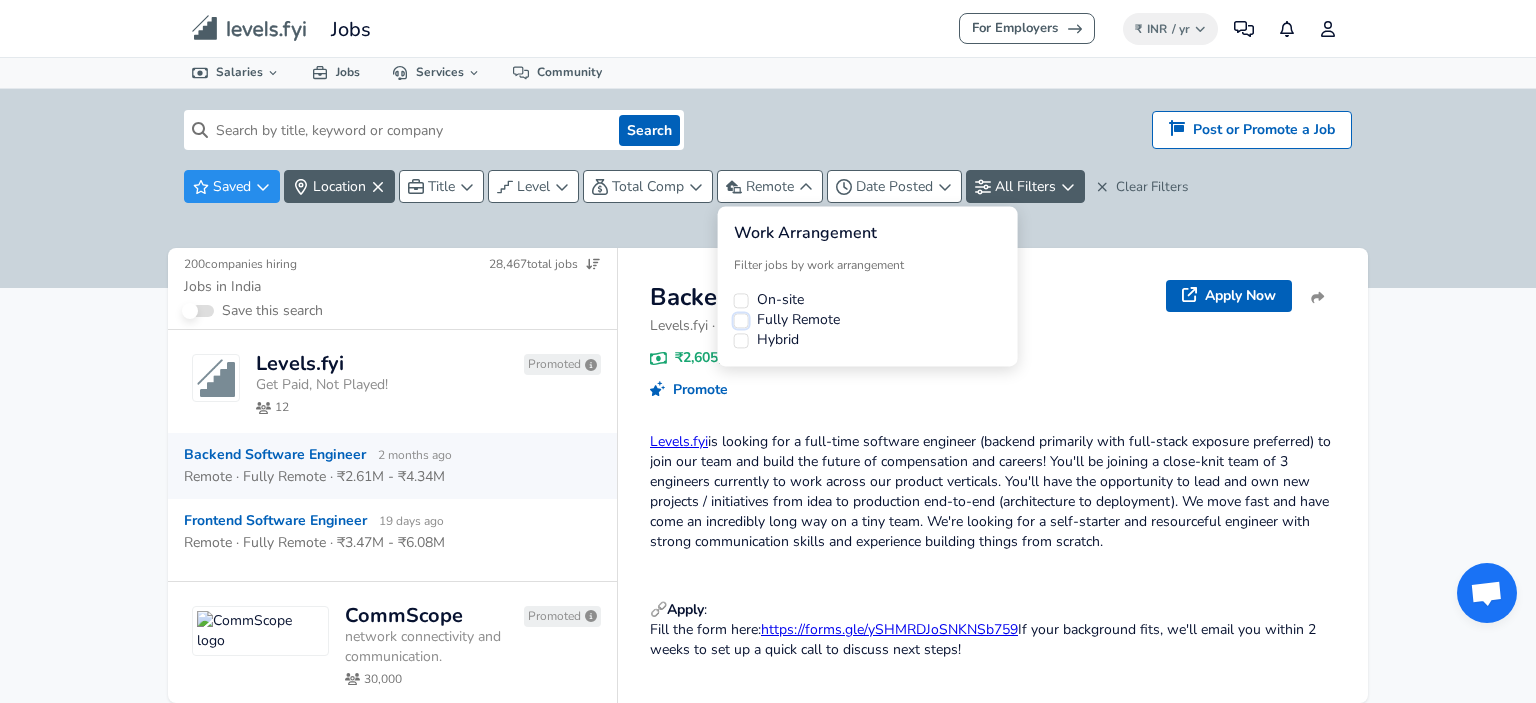 click on "Fully Remote" at bounding box center [741, 320] 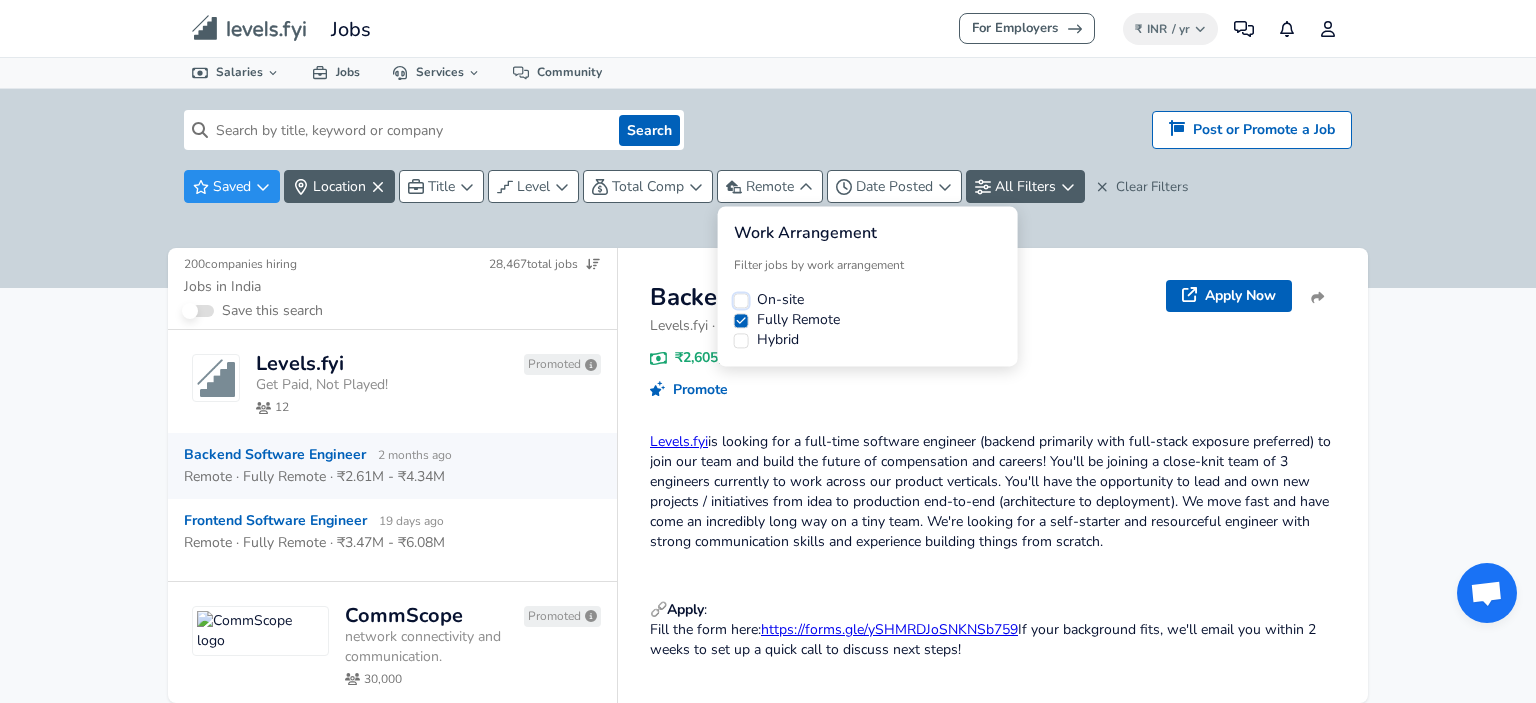 click on "On-site" at bounding box center (741, 300) 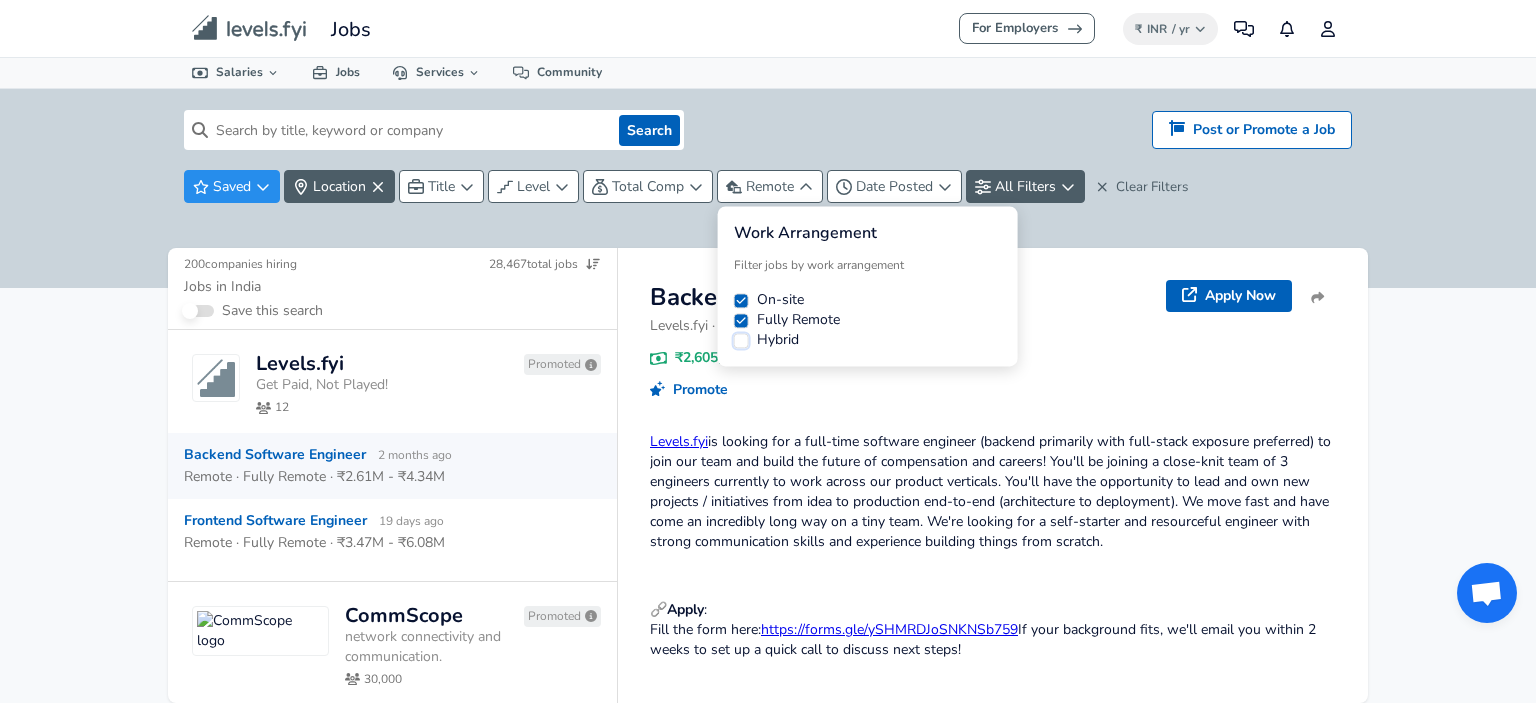 click on "Hybrid" at bounding box center [741, 340] 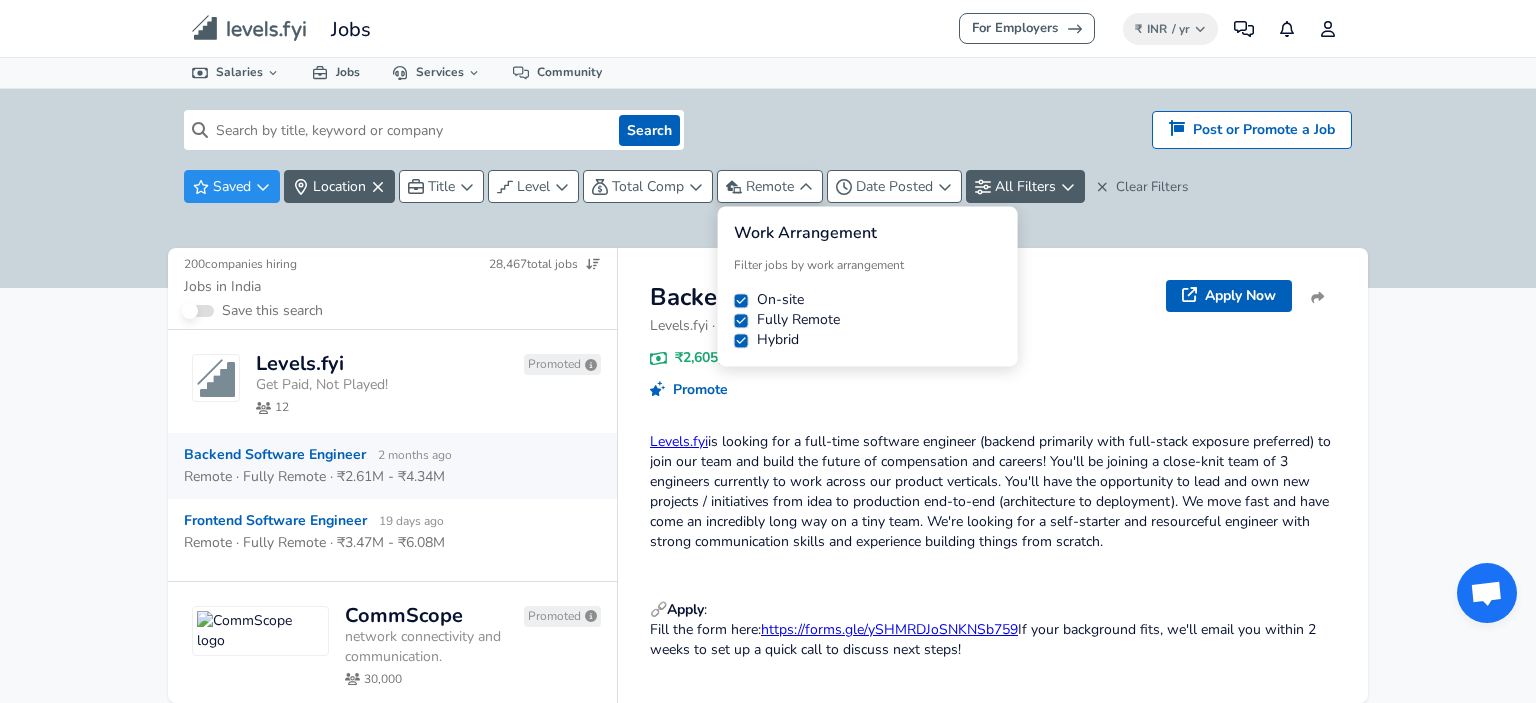 click on "For Employers ₹ INR / yr Change Community Notifications Profile All Data By Location By Company By Title Salary Calculator Chart Visualizations Verified Salaries Internships Negotiation Support Compare Benefits Who's Hiring 2024 Pay Report Top Paying Companies Integrate Blog Press Jobs Levels FYI Logo Salaries 📂   All Data 🌎   By Location 🏢   By Company 🖋    By Title 🏭️    By Industry 📍   Salary Heatmap 📈   Chart Visualizations 🔥   Real-time Percentiles 🎓   Internships ❣️   Compare Benefits 🎬   2024 Pay Report 🏆   Top Paying Companies 💸   Calculate Meeting Cost #️⃣   Salary Calculator Contribute Add Salary Add Company Benefits Add Level Mapping Jobs Services Candidate Services 💵  Negotiation Coaching 📄  Resume Review 🎁  Gift a Resume Review For Employers Interactive Offers Real-time Percentiles  🔥 Compensation Benchmarking For Academic Research Compensation Dataset Community Search Hiring?   Post or Promote   a job Post or Promote a Job Saved Title" at bounding box center (768, 351) 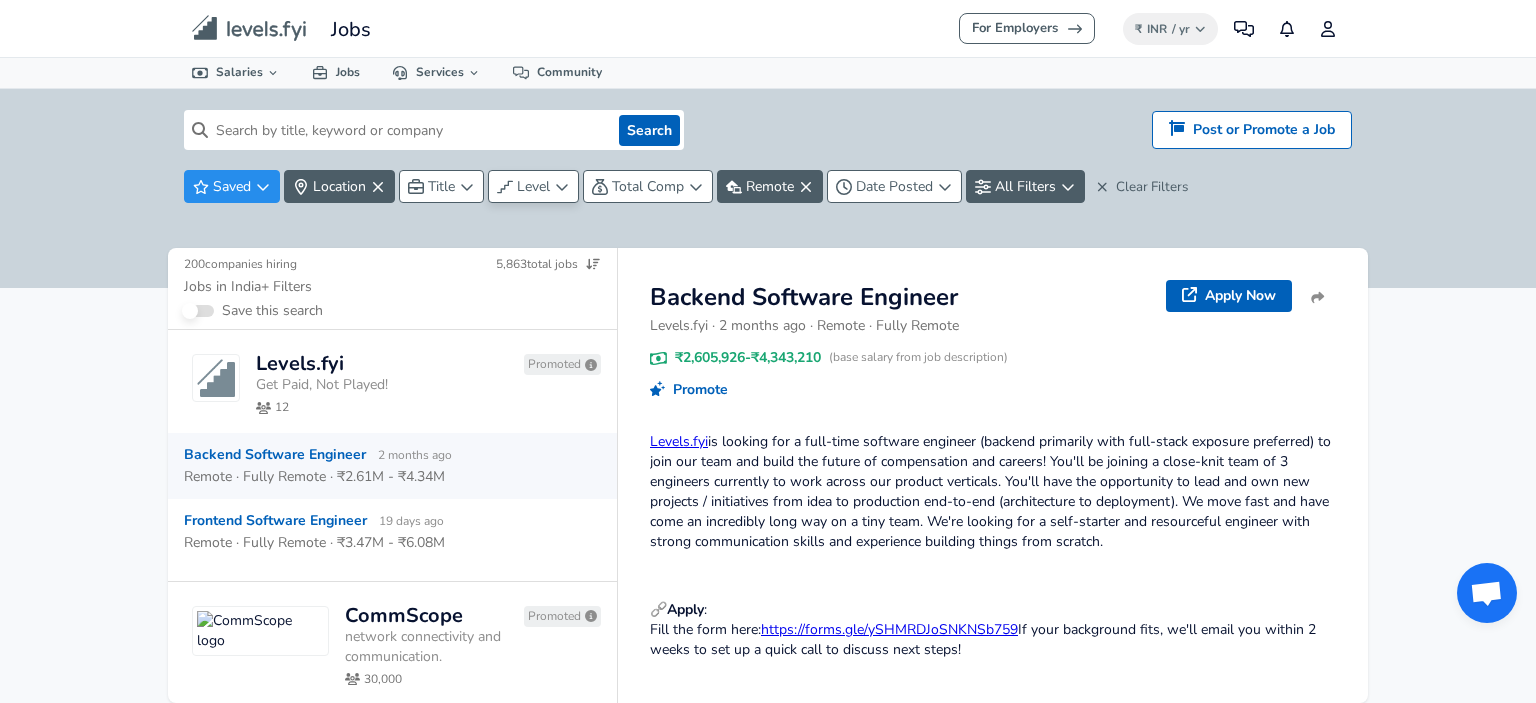 click on "Level" at bounding box center [533, 186] 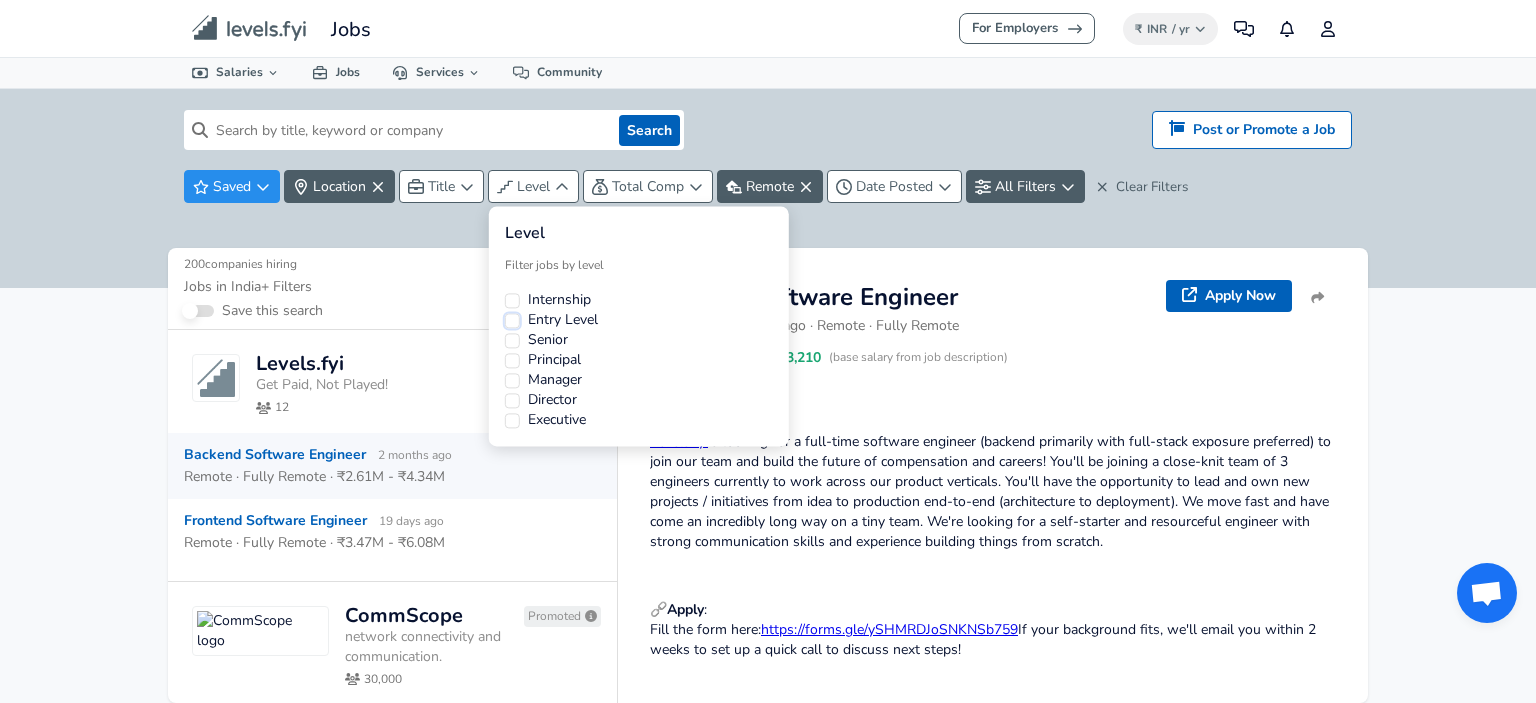 click on "Entry Level" at bounding box center (512, 320) 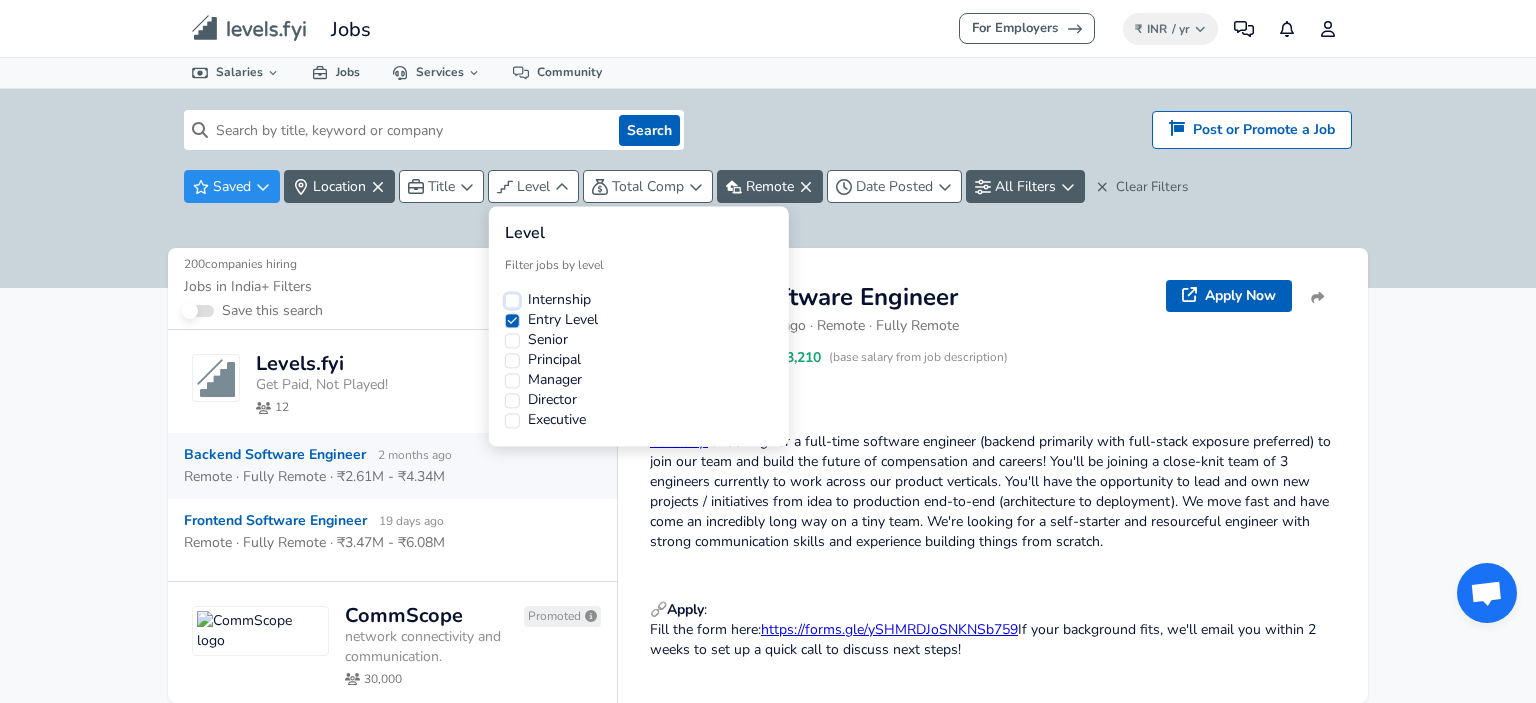 click on "Internship" at bounding box center (512, 300) 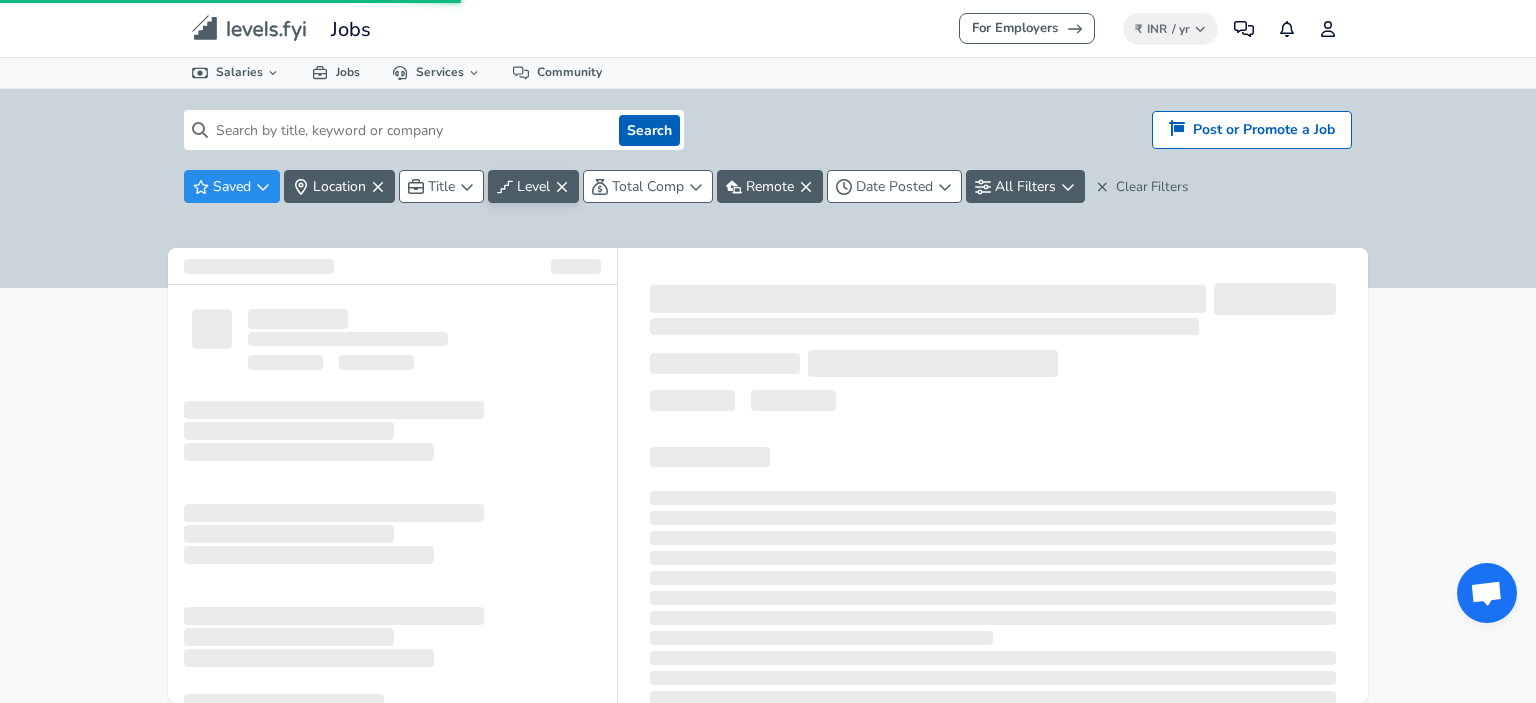 click on "For Employers ₹ INR / yr Change Community Notifications Profile All Data By Location By Company By Title Salary Calculator Chart Visualizations Verified Salaries Internships Negotiation Support Compare Benefits Who's Hiring 2024 Pay Report Top Paying Companies Integrate Blog Press Jobs Levels FYI Logo Salaries 📂   All Data 🌎   By Location 🏢   By Company 🖋    By Title 🏭️    By Industry 📍   Salary Heatmap 📈   Chart Visualizations 🔥   Real-time Percentiles 🎓   Internships ❣️   Compare Benefits 🎬   2024 Pay Report 🏆   Top Paying Companies 💸   Calculate Meeting Cost #️⃣   Salary Calculator Contribute Add Salary Add Company Benefits Add Level Mapping Jobs Services Candidate Services 💵  Negotiation Coaching 📄  Resume Review 🎁  Gift a Resume Review For Employers Interactive Offers Real-time Percentiles  🔥 Compensation Benchmarking For Academic Research Compensation Dataset Community Search Hiring?   Post or Promote   a job Post or Promote a Job Saved Title" at bounding box center [768, 351] 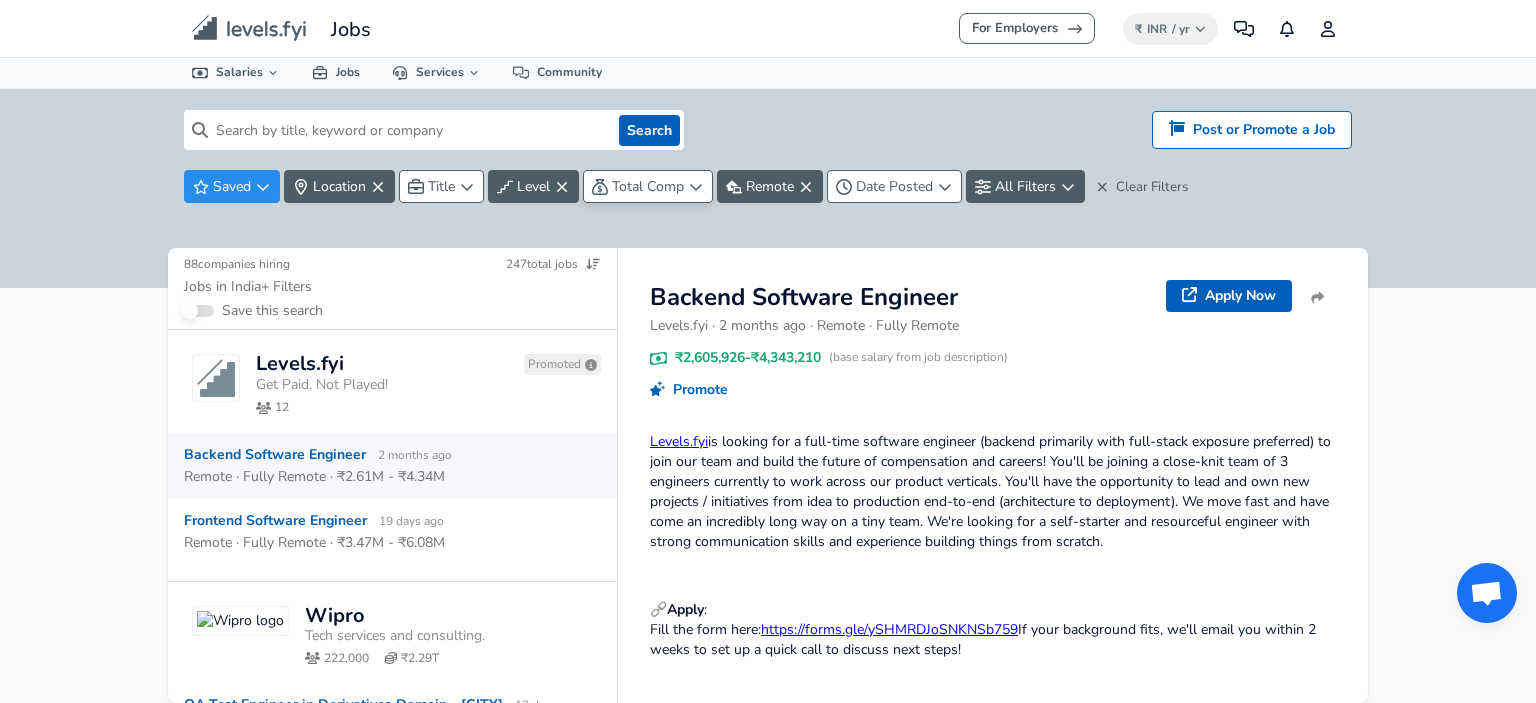 click on "Total Comp" at bounding box center [648, 186] 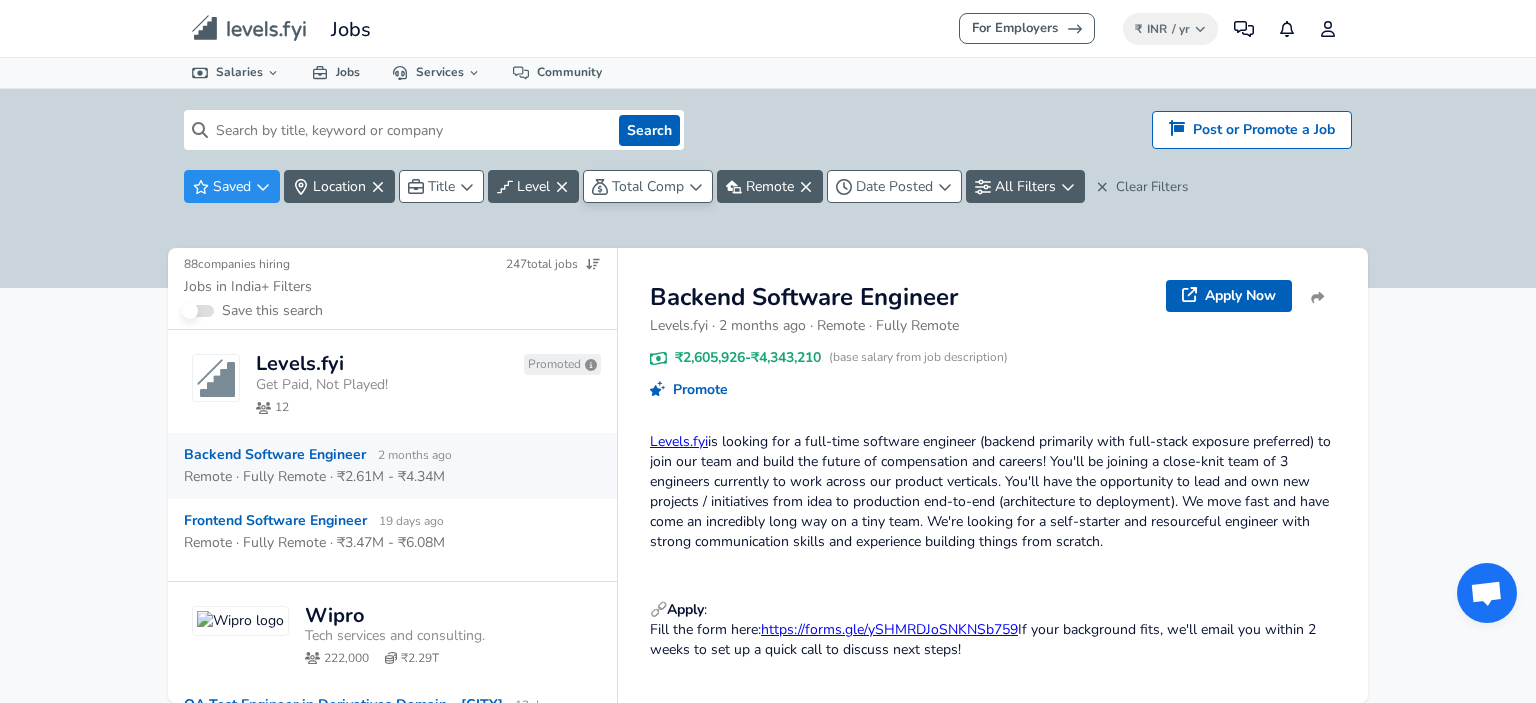 click on "For Employers ₹ INR / yr Change Community Notifications Profile All Data By Location By Company By Title Salary Calculator Chart Visualizations Verified Salaries Internships Negotiation Support Compare Benefits Who's Hiring 2024 Pay Report Top Paying Companies Integrate Blog Press Jobs Levels FYI Logo Salaries 📂   All Data 🌎   By Location 🏢   By Company 🖋    By Title 🏭️    By Industry 📍   Salary Heatmap 📈   Chart Visualizations 🔥   Real-time Percentiles 🎓   Internships ❣️   Compare Benefits 🎬   2024 Pay Report 🏆   Top Paying Companies 💸   Calculate Meeting Cost #️⃣   Salary Calculator Contribute Add Salary Add Company Benefits Add Level Mapping Jobs Services Candidate Services 💵  Negotiation Coaching 📄  Resume Review 🎁  Gift a Resume Review For Employers Interactive Offers Real-time Percentiles  🔥 Compensation Benchmarking For Academic Research Compensation Dataset Community Search Hiring?   Post or Promote   a job Post or Promote a Job Saved Title" at bounding box center [768, 351] 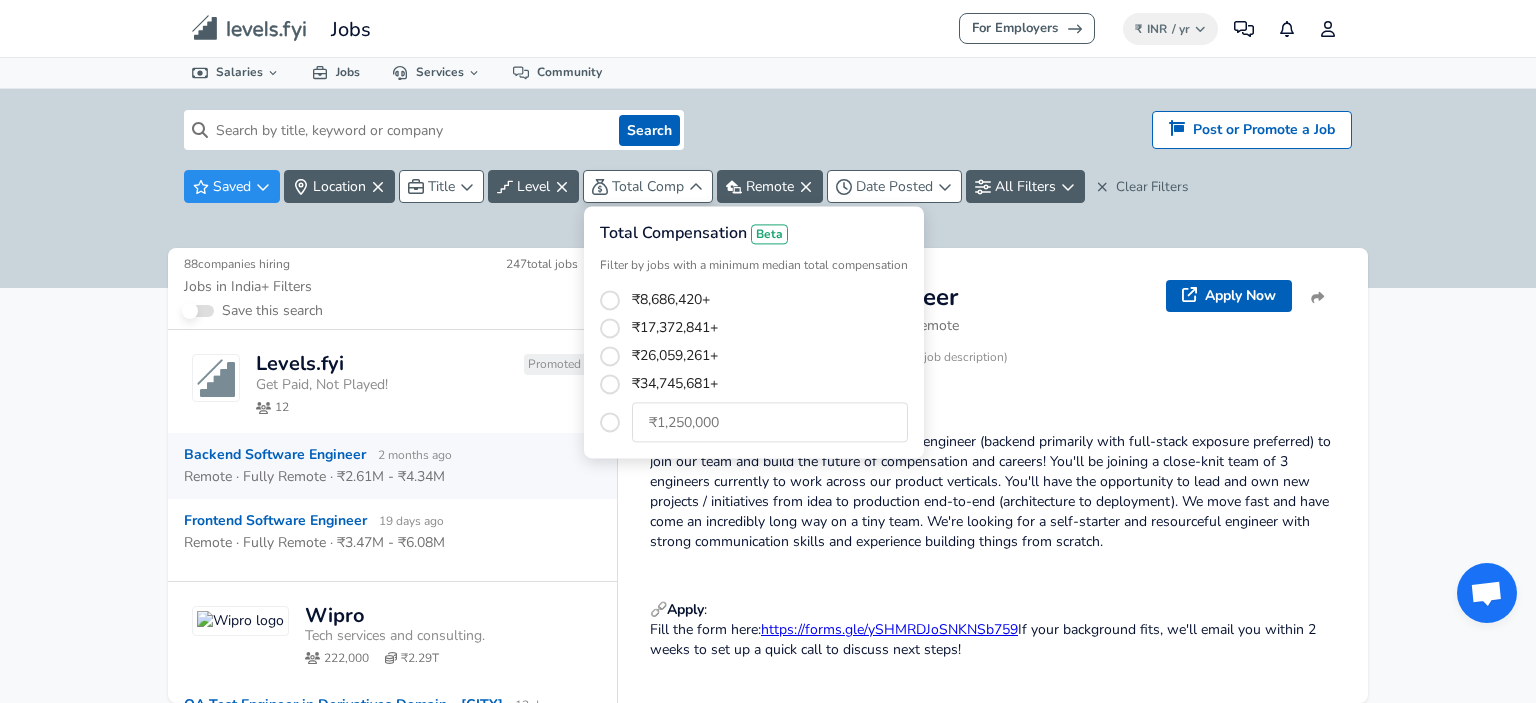 click on "For Employers ₹ INR / yr Change Community Notifications Profile All Data By Location By Company By Title Salary Calculator Chart Visualizations Verified Salaries Internships Negotiation Support Compare Benefits Who's Hiring 2024 Pay Report Top Paying Companies Integrate Blog Press Jobs Levels FYI Logo Salaries 📂   All Data 🌎   By Location 🏢   By Company 🖋    By Title 🏭️    By Industry 📍   Salary Heatmap 📈   Chart Visualizations 🔥   Real-time Percentiles 🎓   Internships ❣️   Compare Benefits 🎬   2024 Pay Report 🏆   Top Paying Companies 💸   Calculate Meeting Cost #️⃣   Salary Calculator Contribute Add Salary Add Company Benefits Add Level Mapping Jobs Services Candidate Services 💵  Negotiation Coaching 📄  Resume Review 🎁  Gift a Resume Review For Employers Interactive Offers Real-time Percentiles  🔥 Compensation Benchmarking For Academic Research Compensation Dataset Community Search Hiring?   Post or Promote   a job Post or Promote a Job Saved Title" at bounding box center (768, 351) 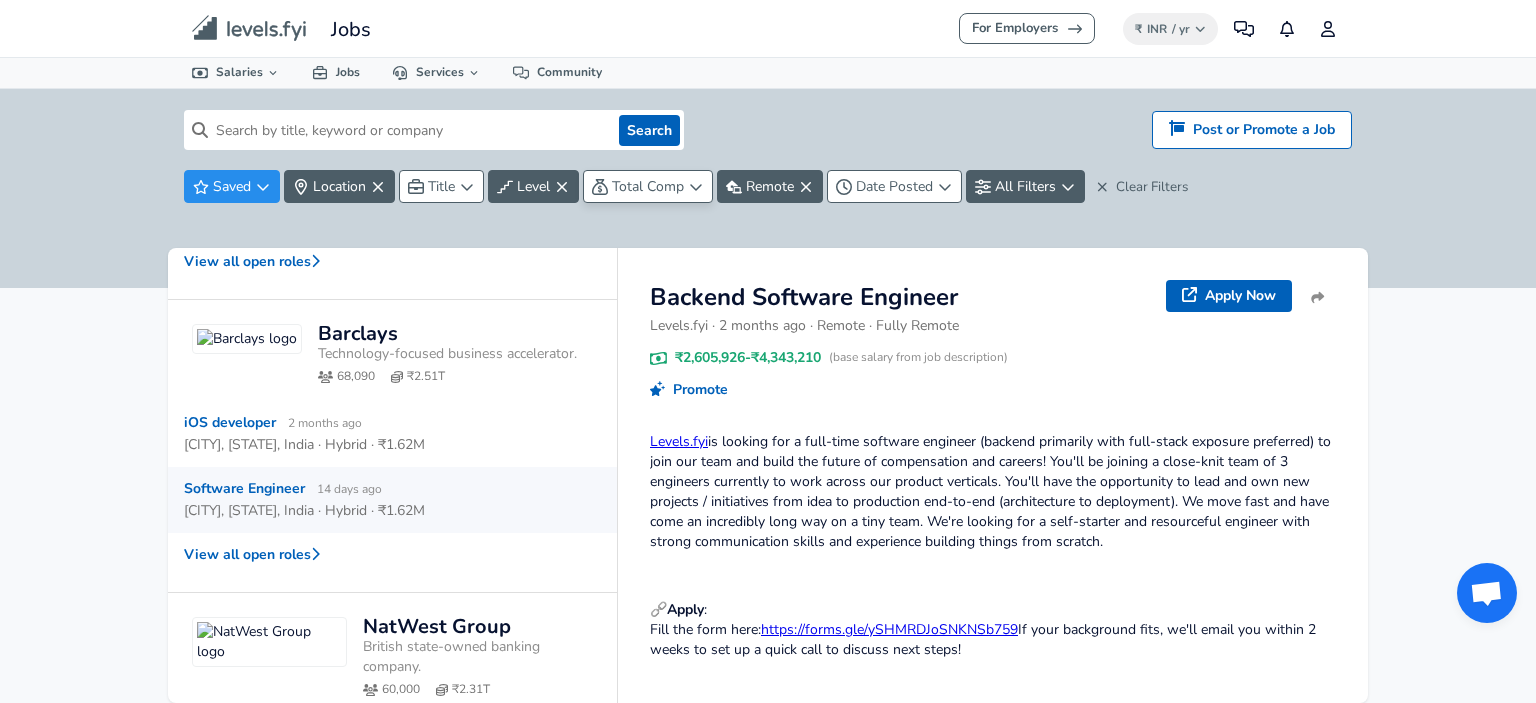 scroll, scrollTop: 933, scrollLeft: 0, axis: vertical 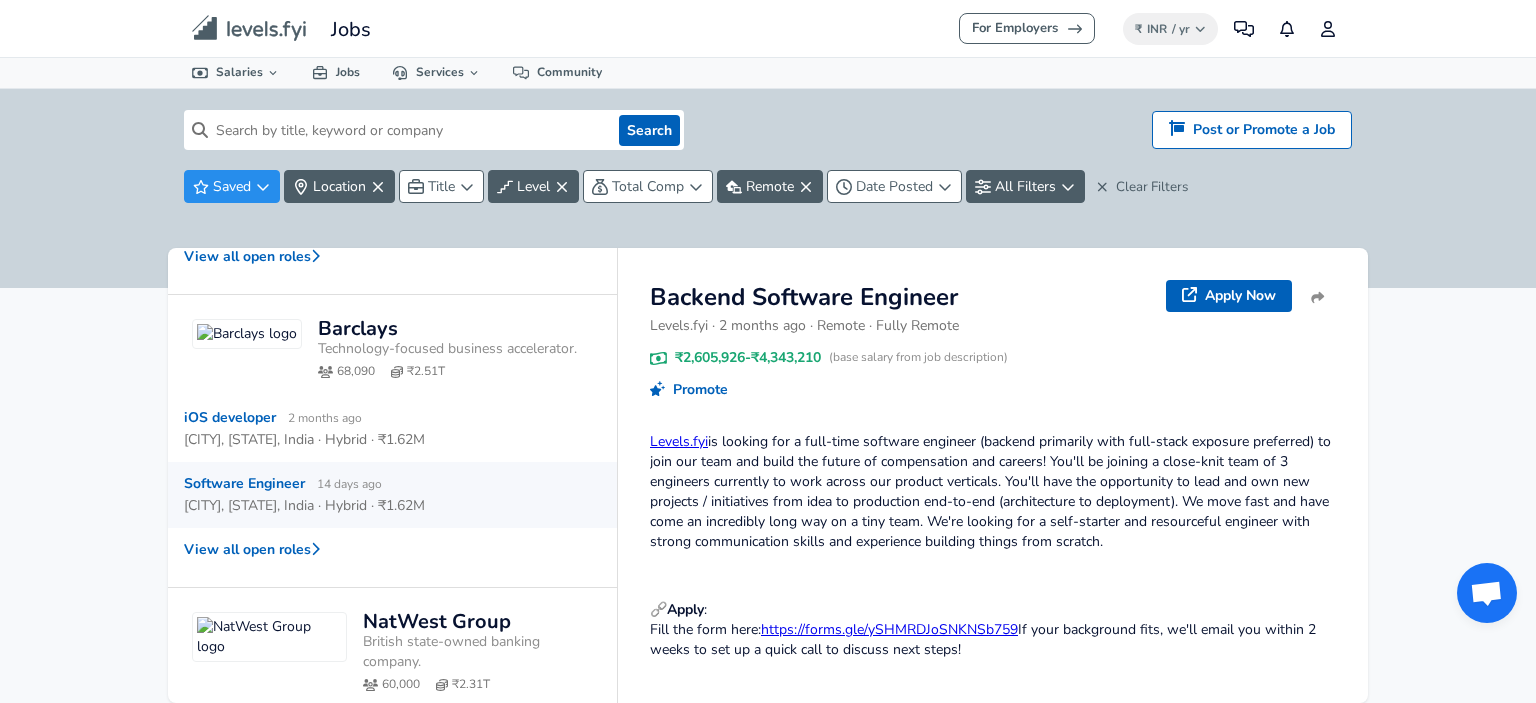 click on "[CITY], [STATE], India · Hybrid · ₹1.62M" at bounding box center (304, 506) 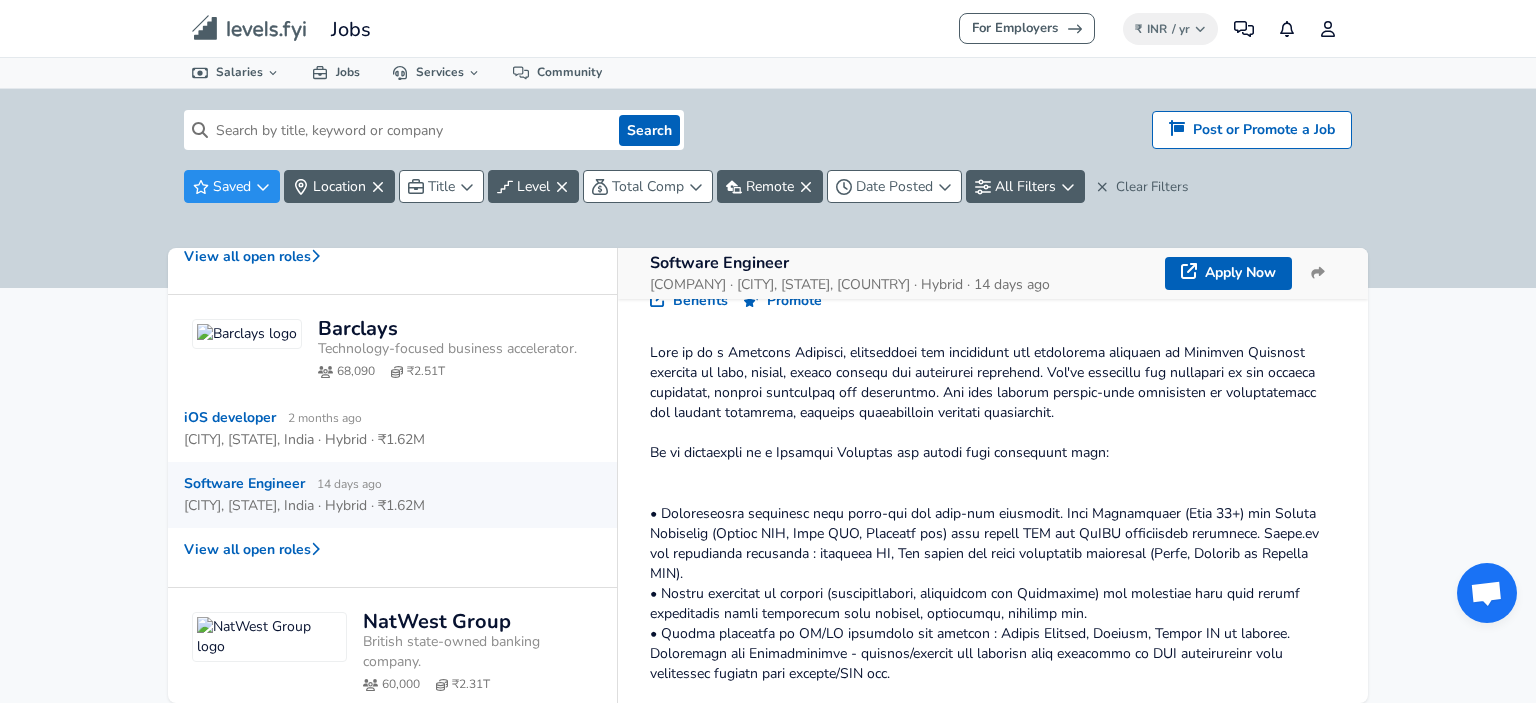 scroll, scrollTop: 317, scrollLeft: 0, axis: vertical 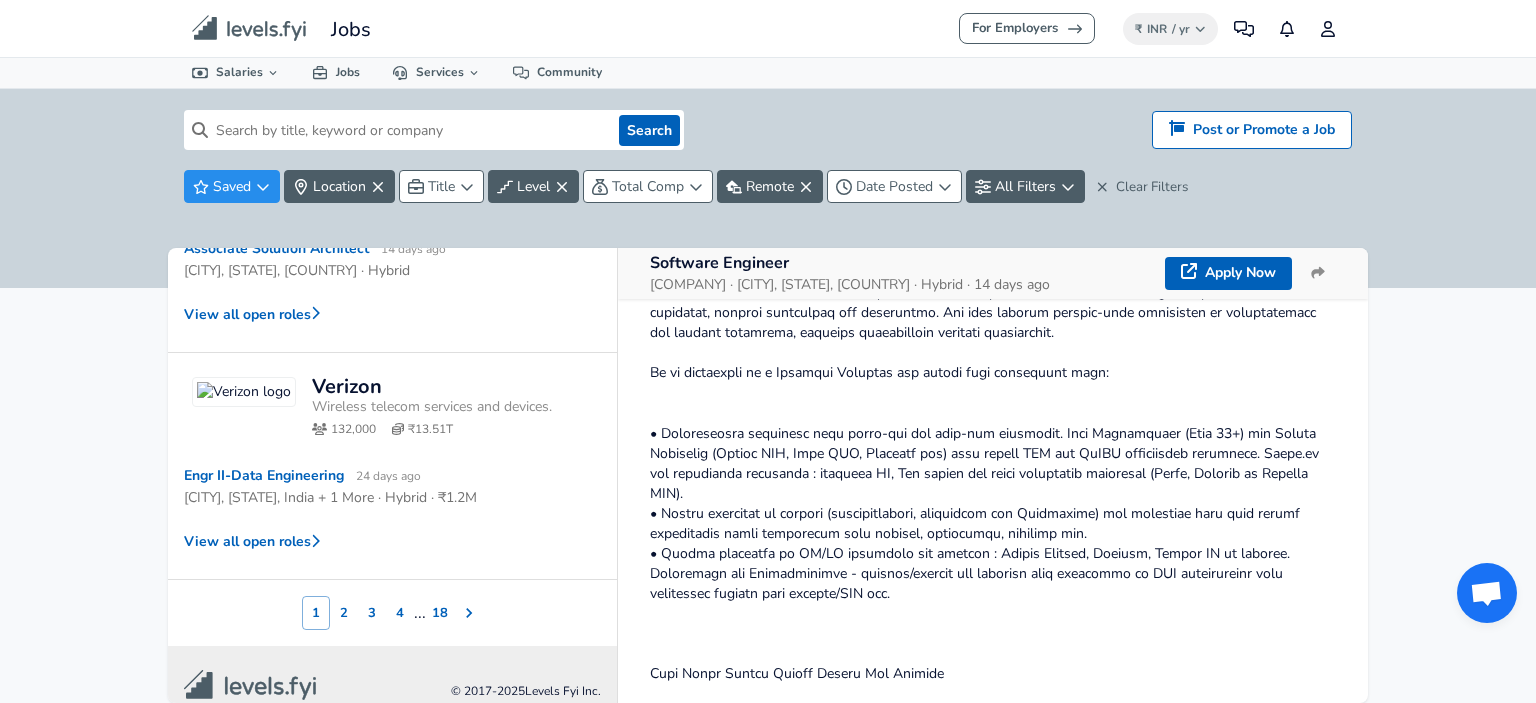click on "2" at bounding box center (344, 613) 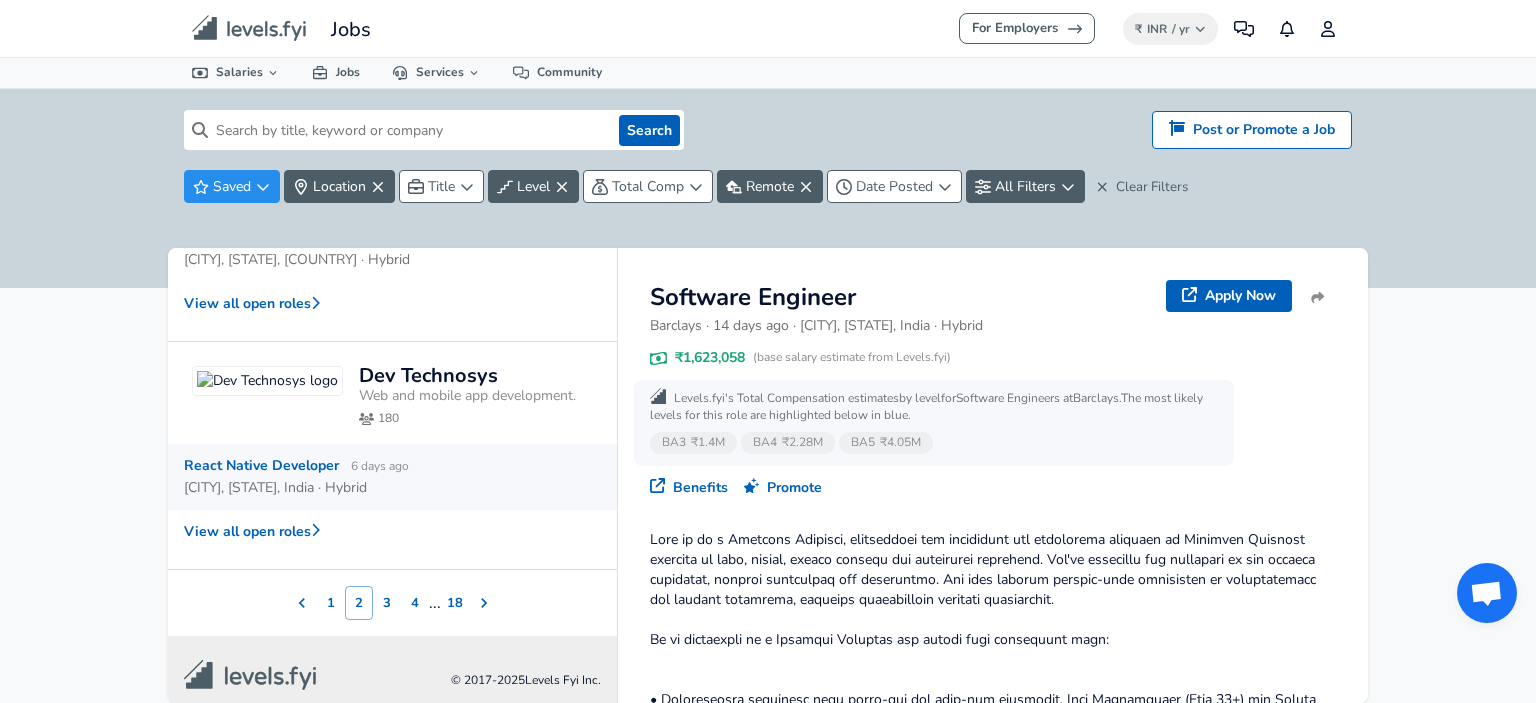 scroll, scrollTop: 1177, scrollLeft: 0, axis: vertical 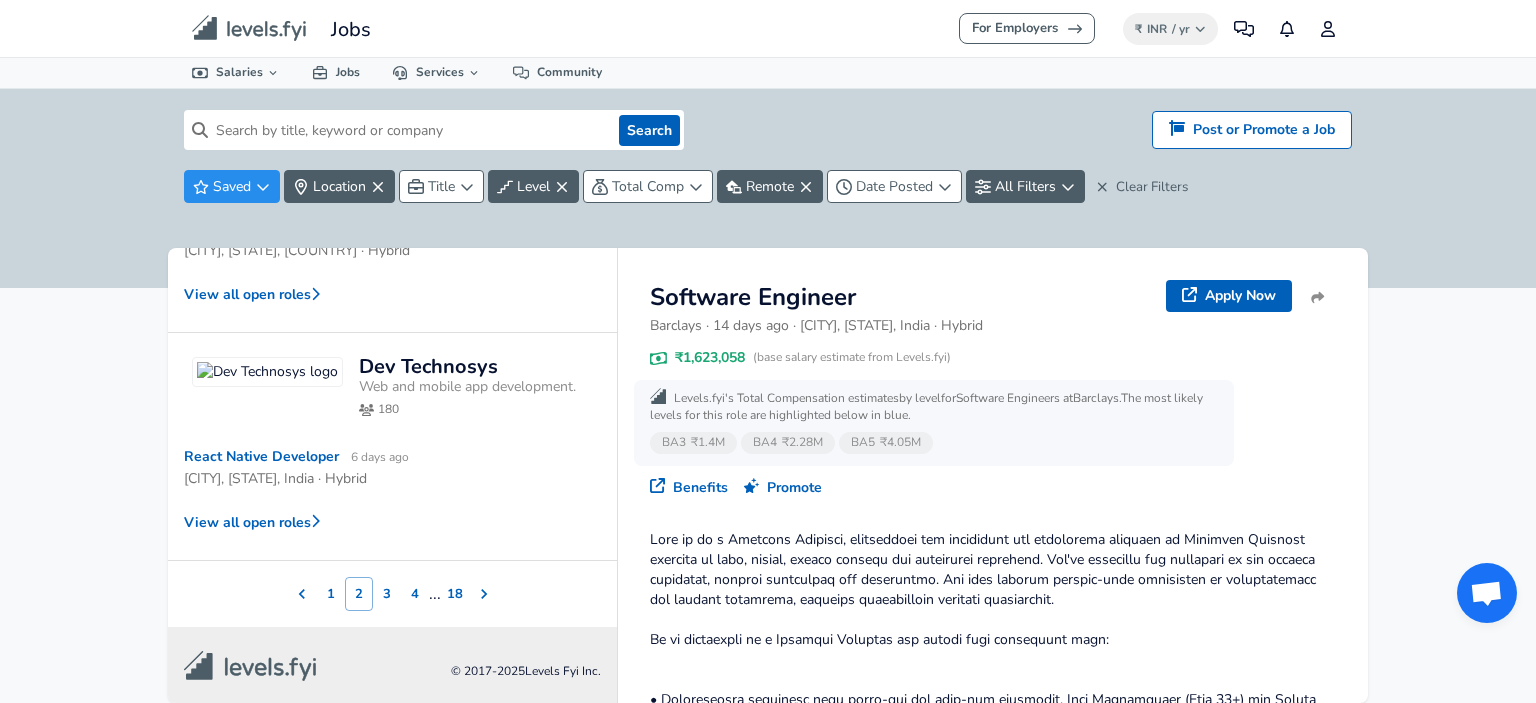 click on "3" at bounding box center [387, 594] 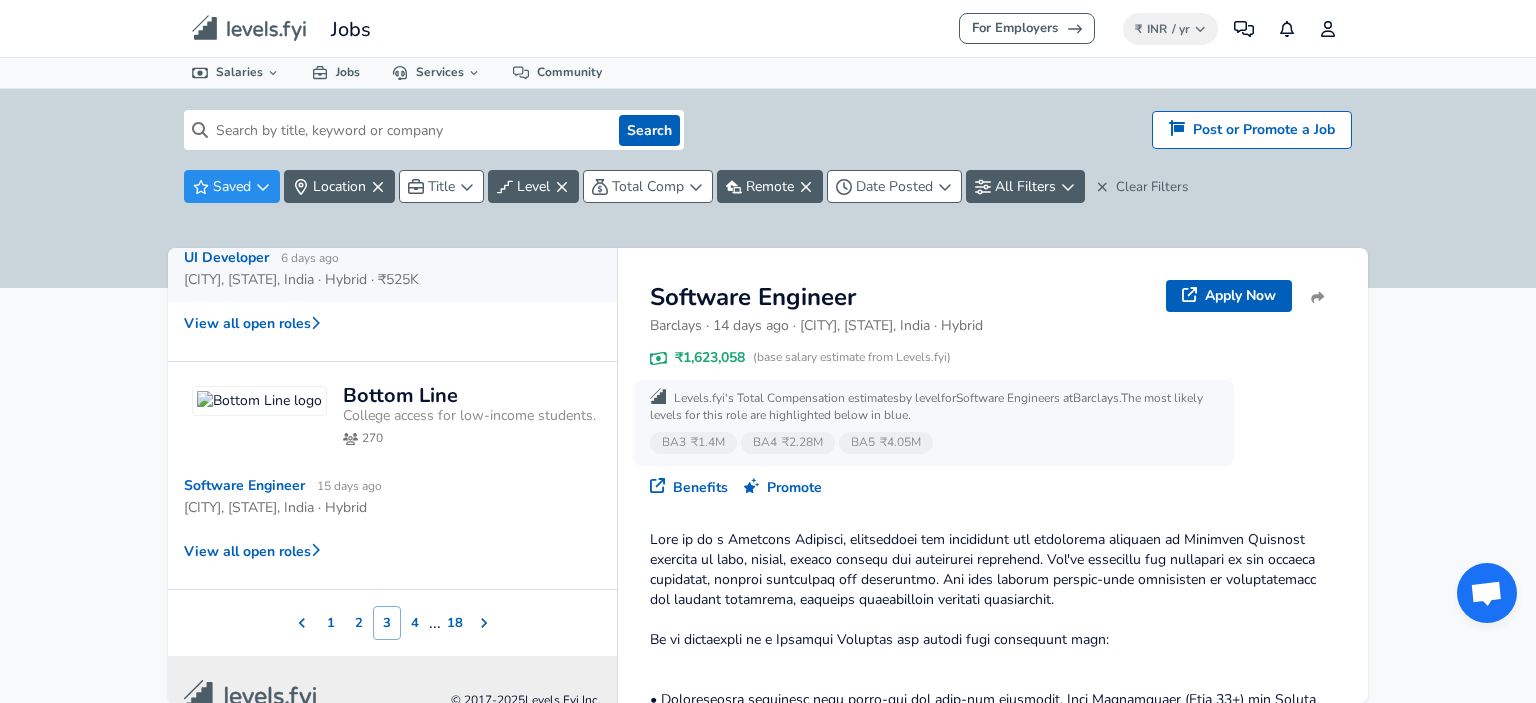 scroll, scrollTop: 1197, scrollLeft: 0, axis: vertical 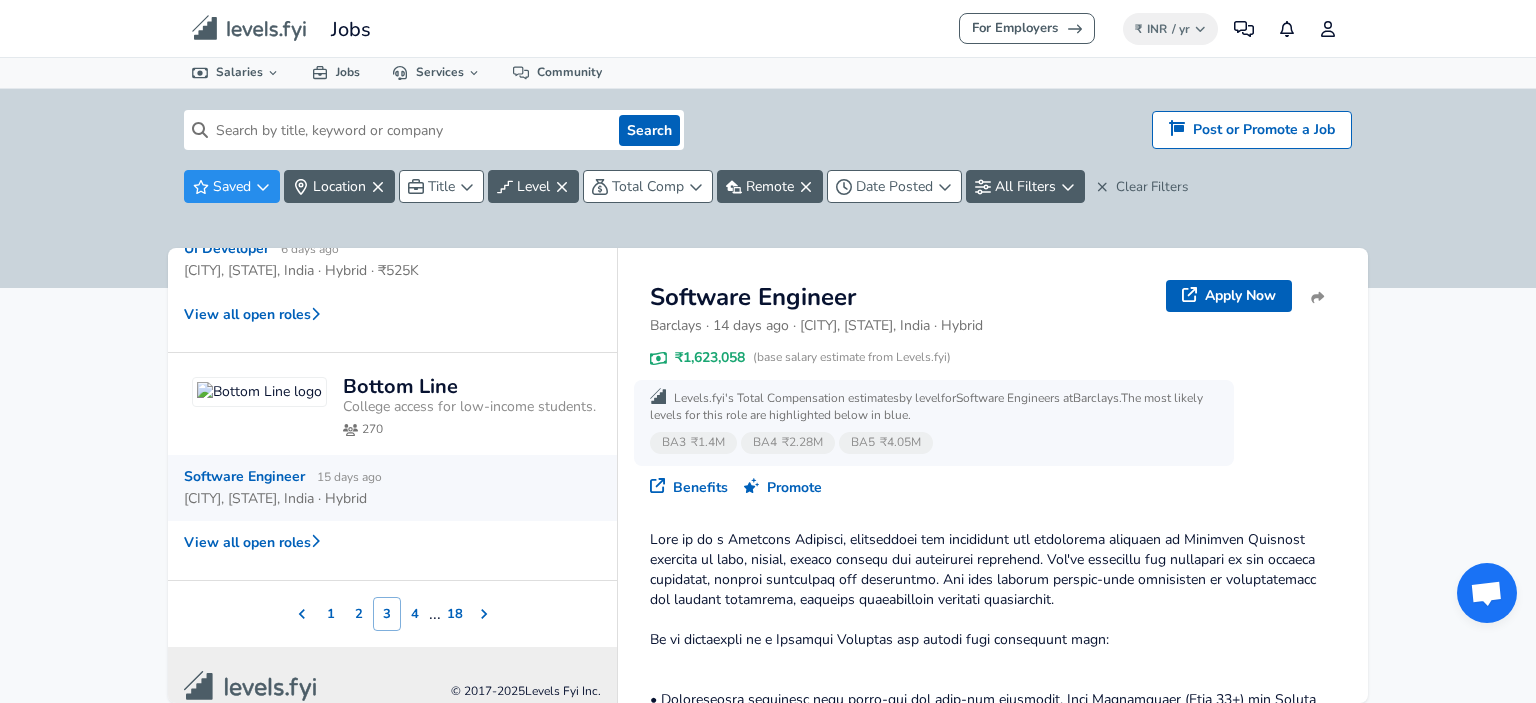 click on "15 days ago" at bounding box center [349, 477] 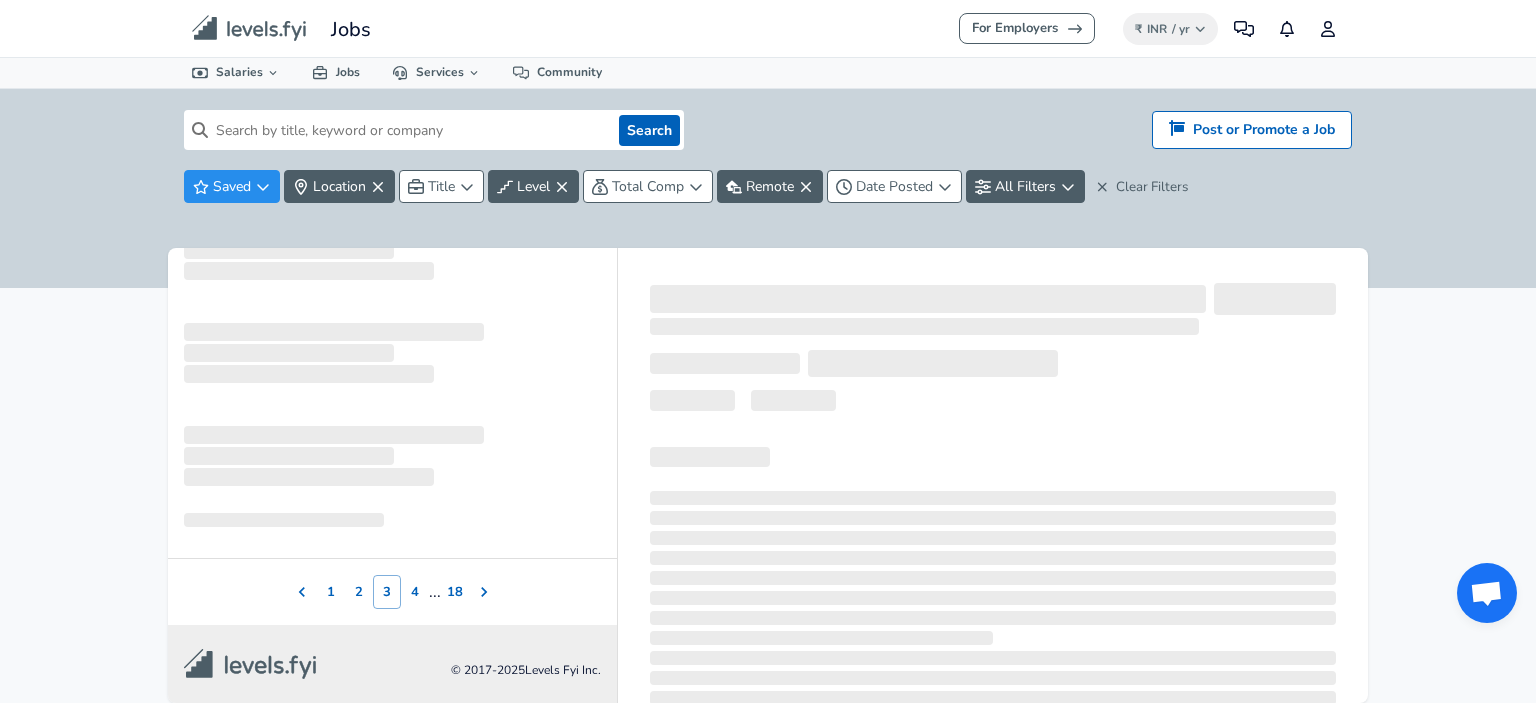 scroll, scrollTop: 1197, scrollLeft: 0, axis: vertical 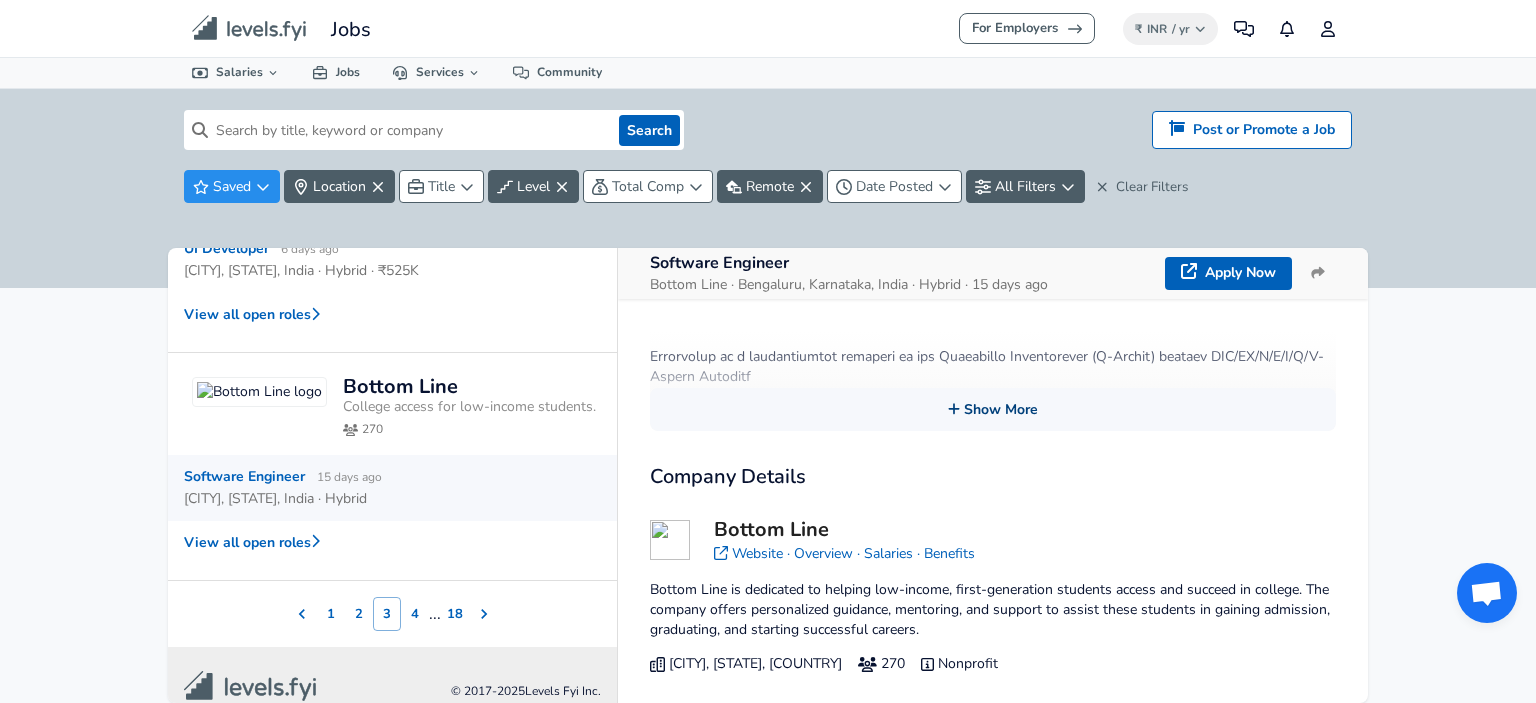 click on "Show More" at bounding box center [993, 409] 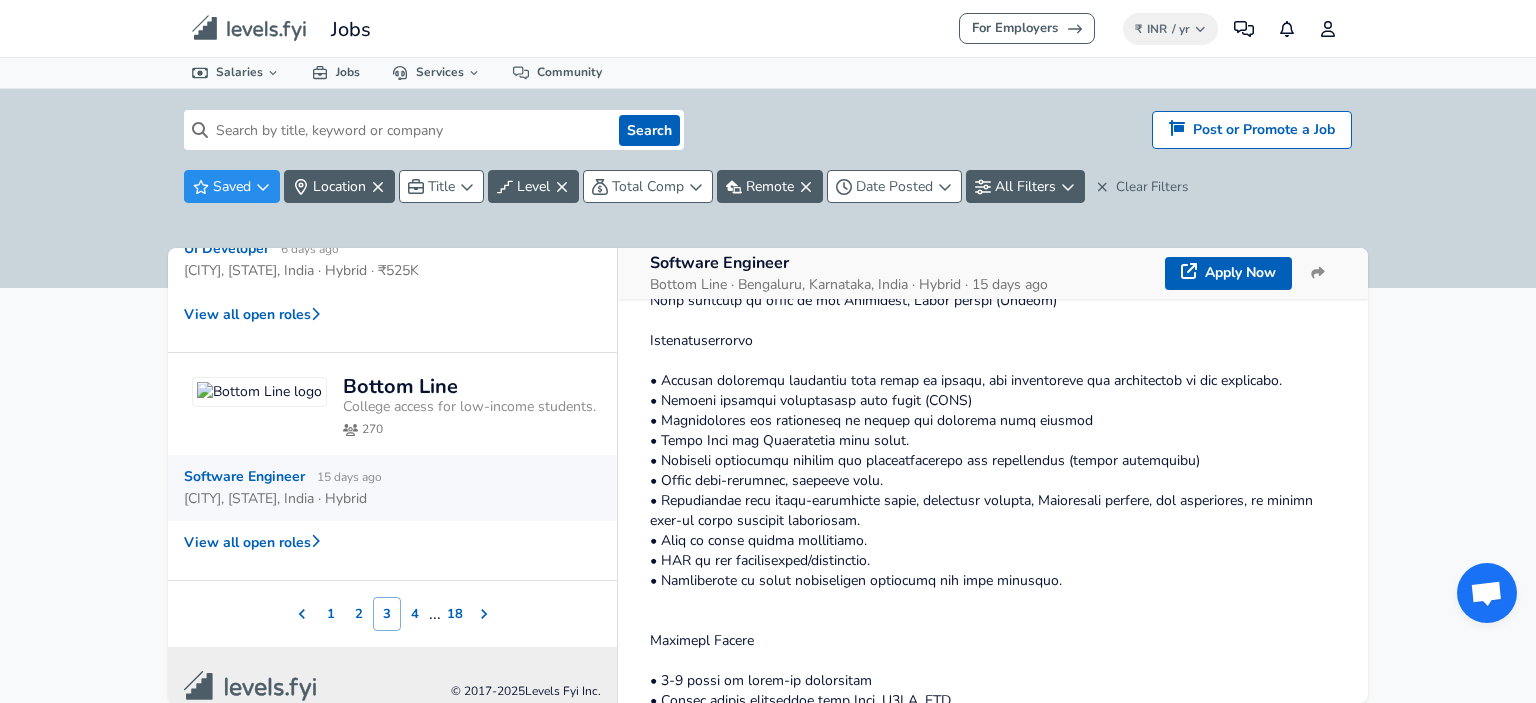 scroll, scrollTop: 984, scrollLeft: 0, axis: vertical 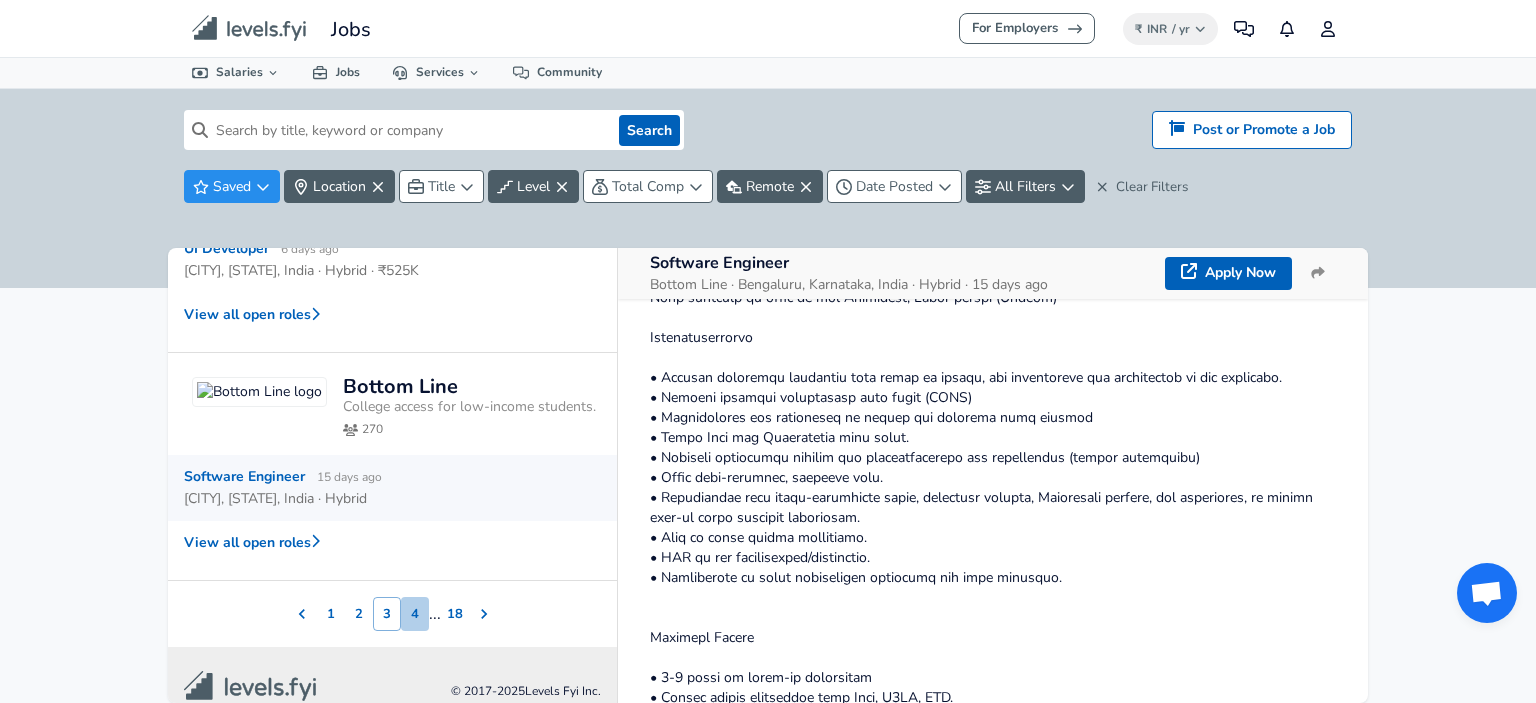 click on "4" at bounding box center (415, 614) 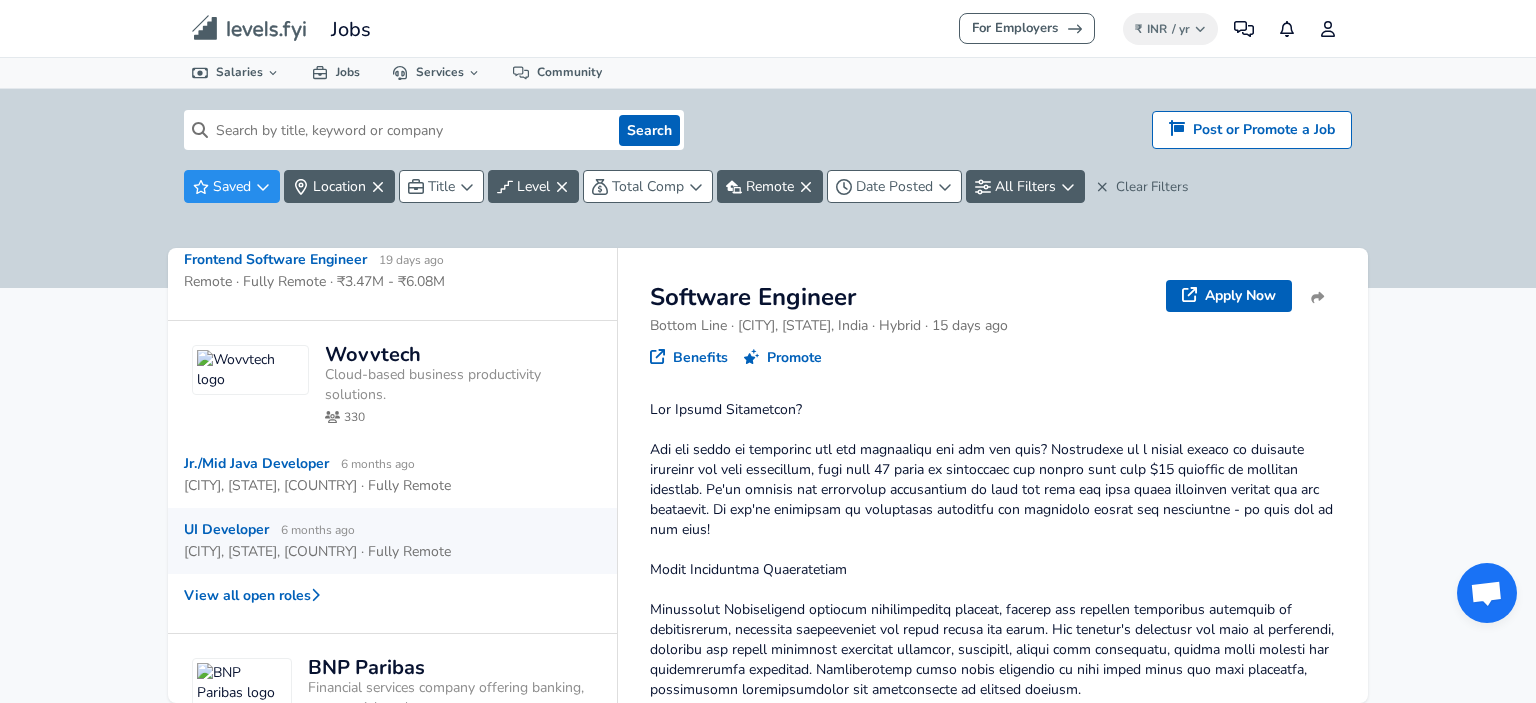 scroll, scrollTop: 266, scrollLeft: 0, axis: vertical 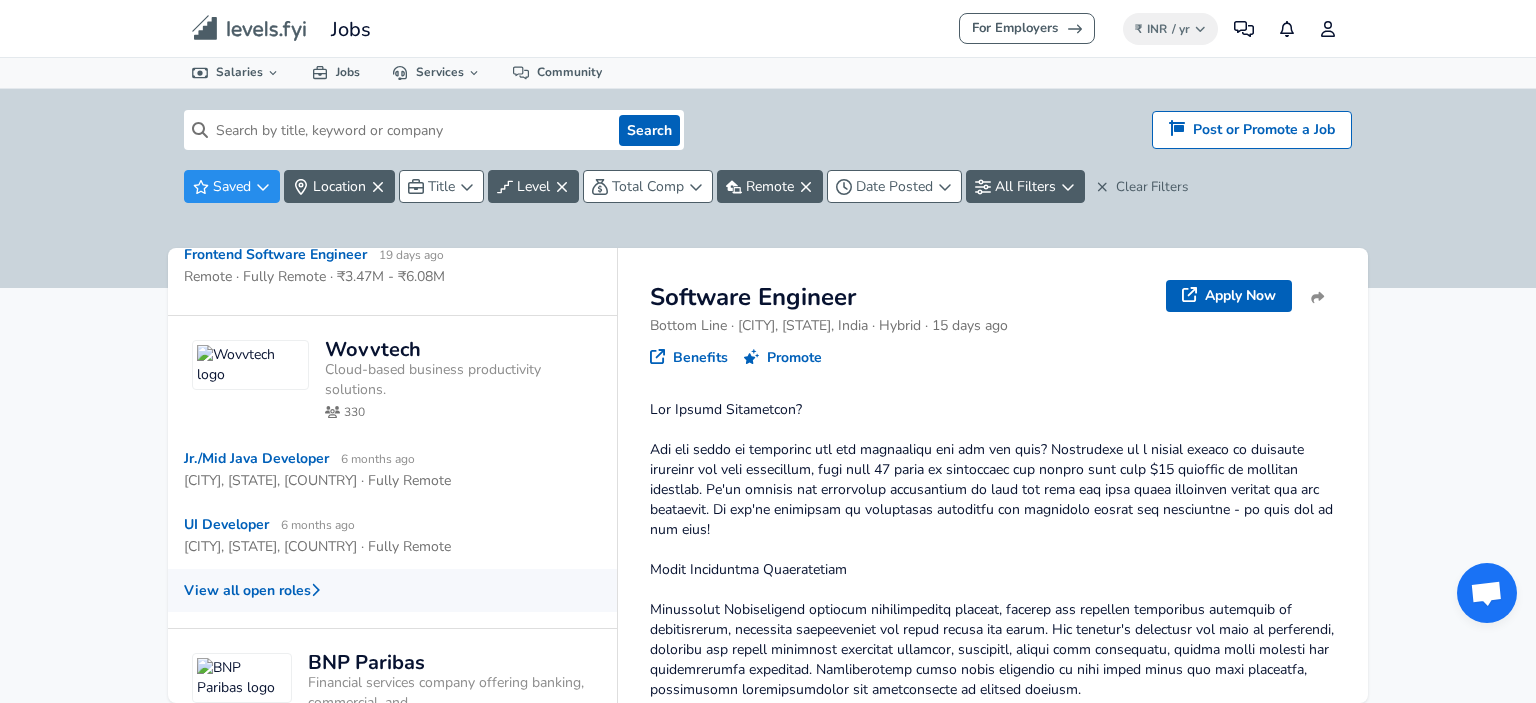 click on "View all open roles" at bounding box center [392, 590] 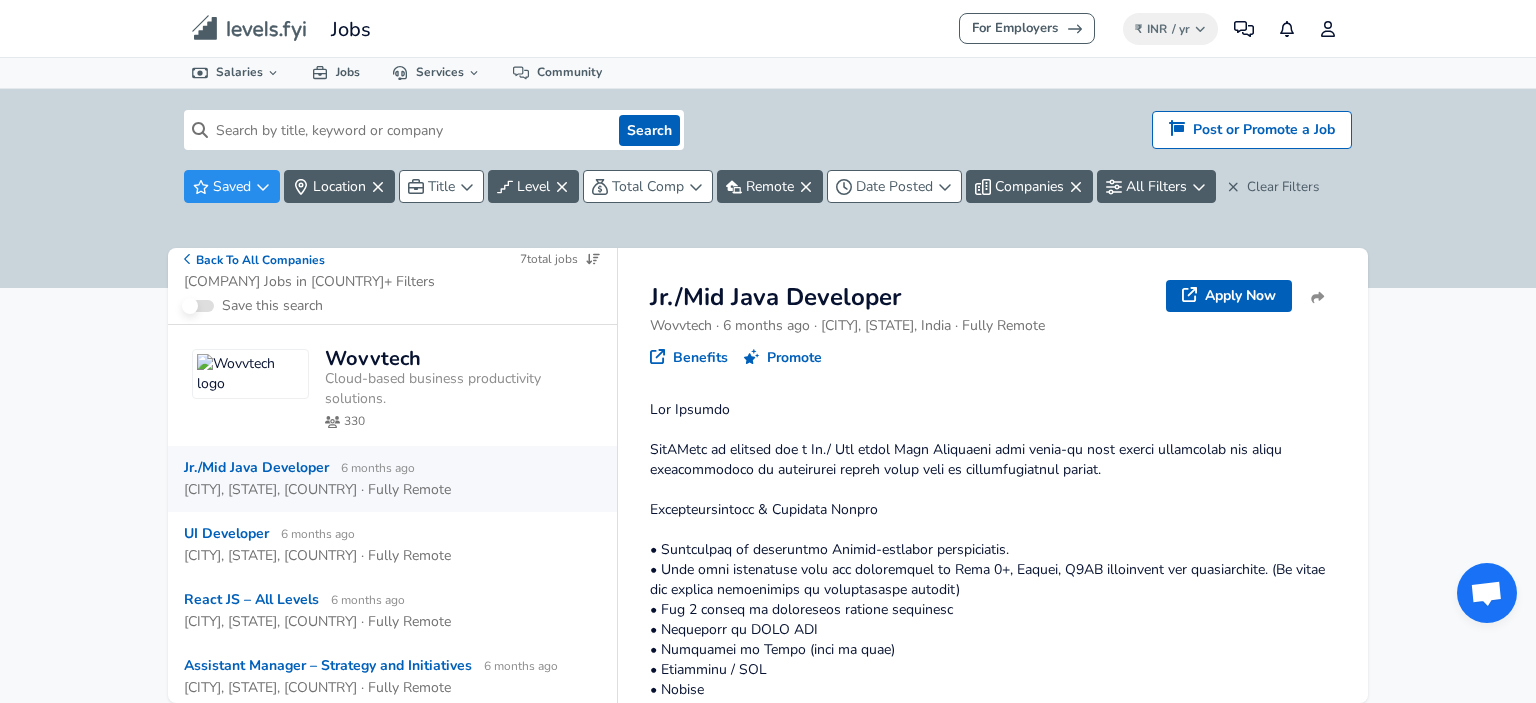 scroll, scrollTop: 0, scrollLeft: 0, axis: both 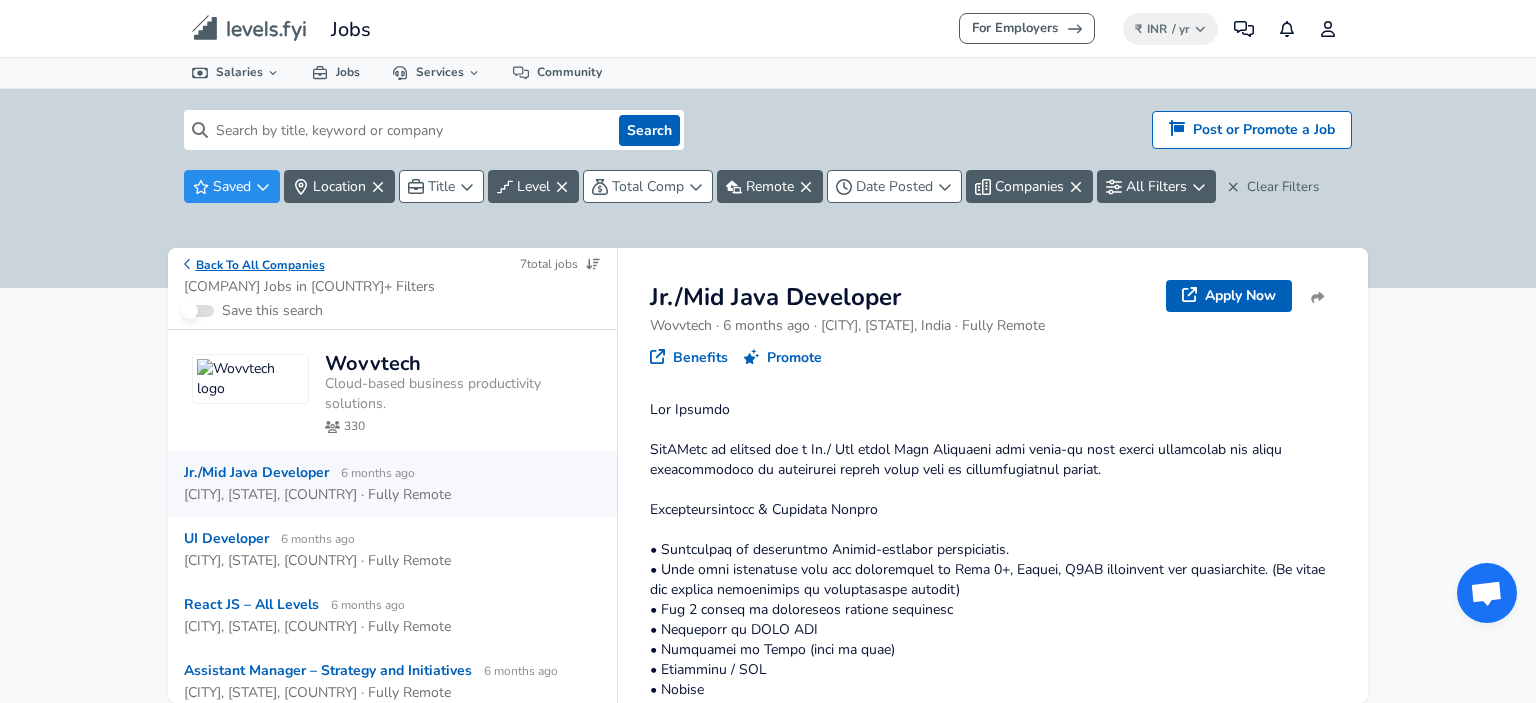 click on "Back To All Companies" at bounding box center [254, 264] 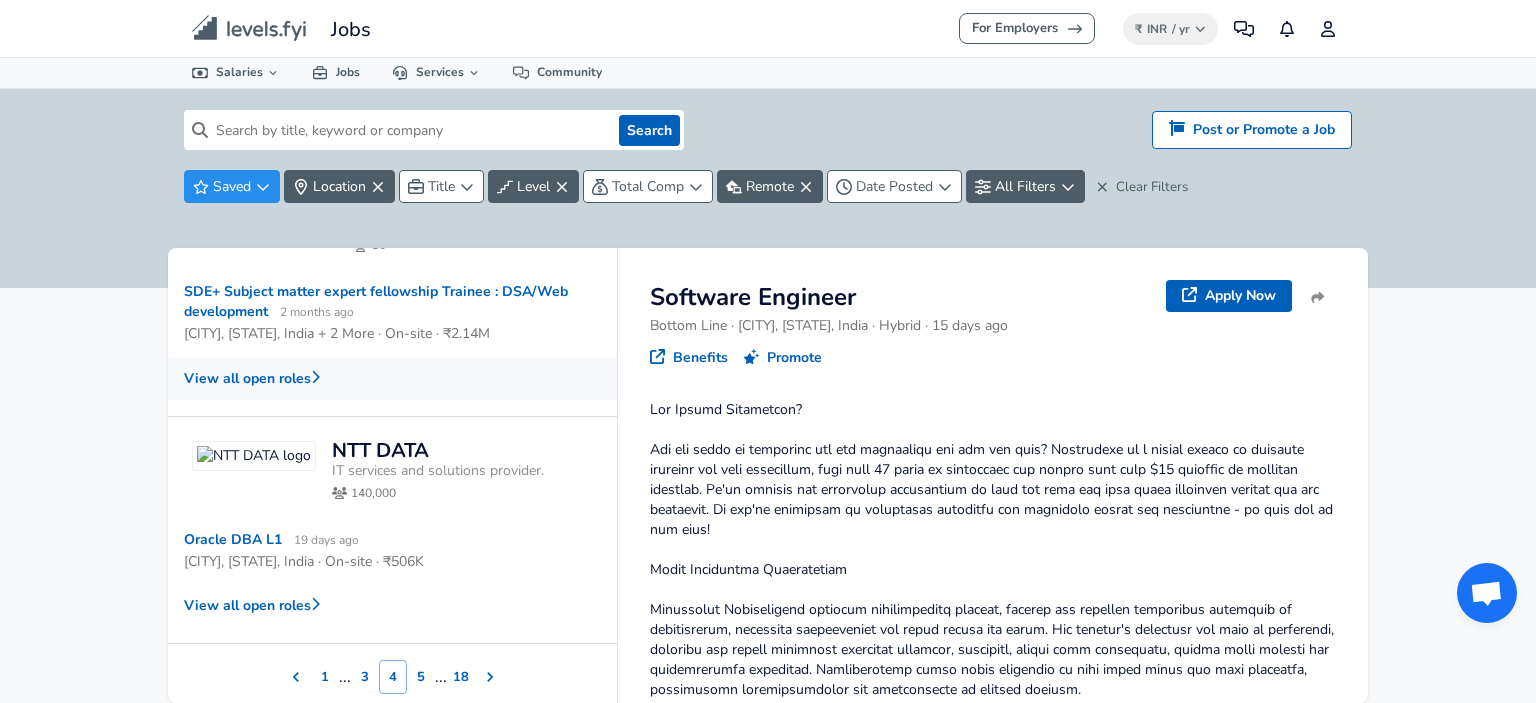 scroll, scrollTop: 1264, scrollLeft: 0, axis: vertical 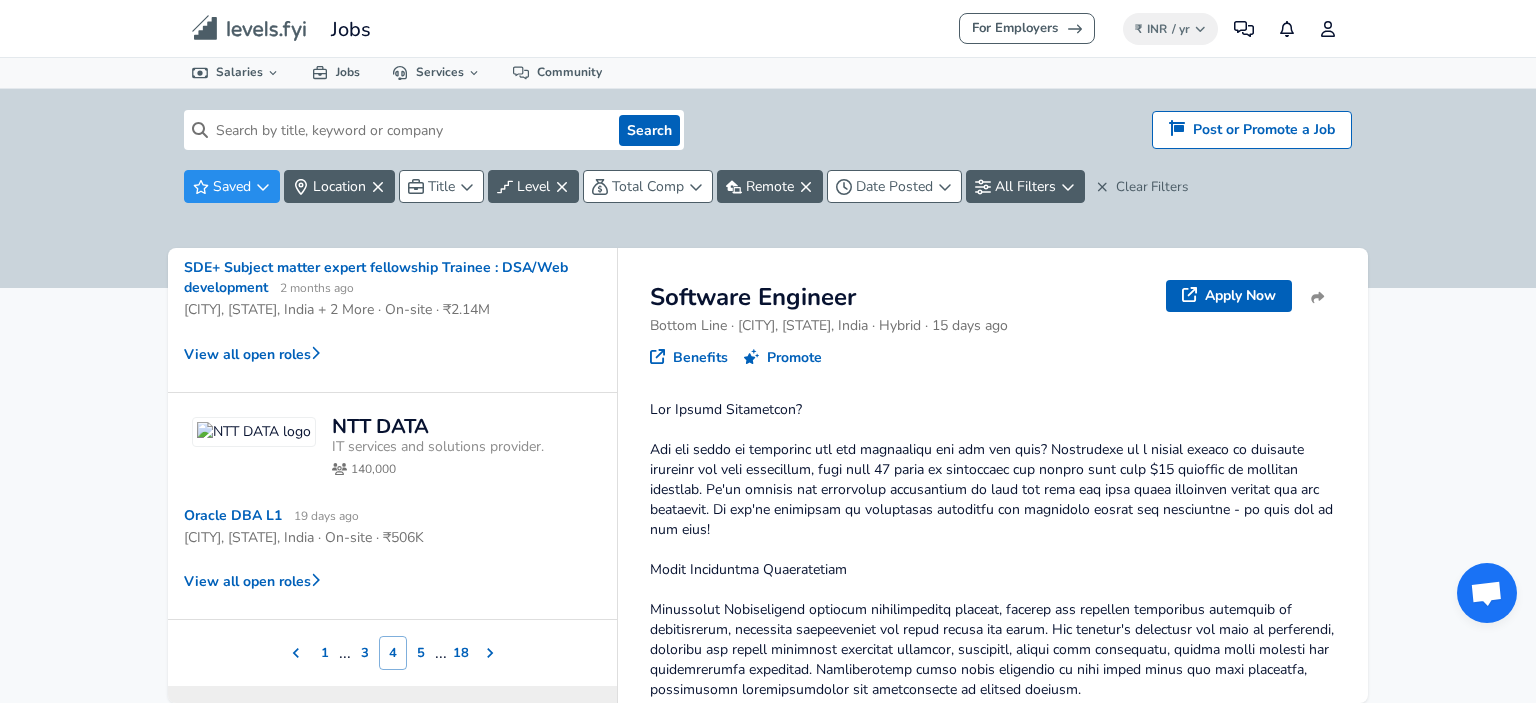 click on "5" at bounding box center [421, 653] 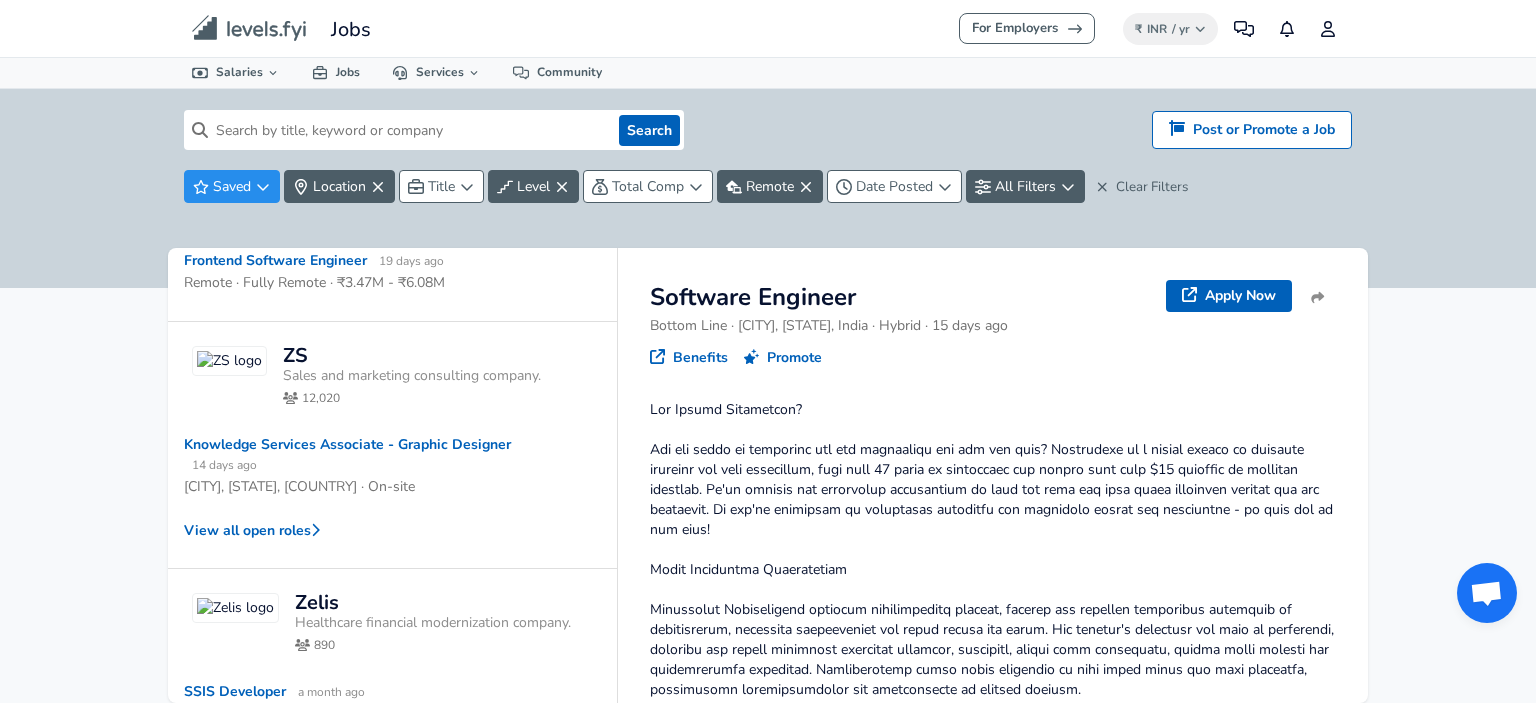scroll, scrollTop: 266, scrollLeft: 0, axis: vertical 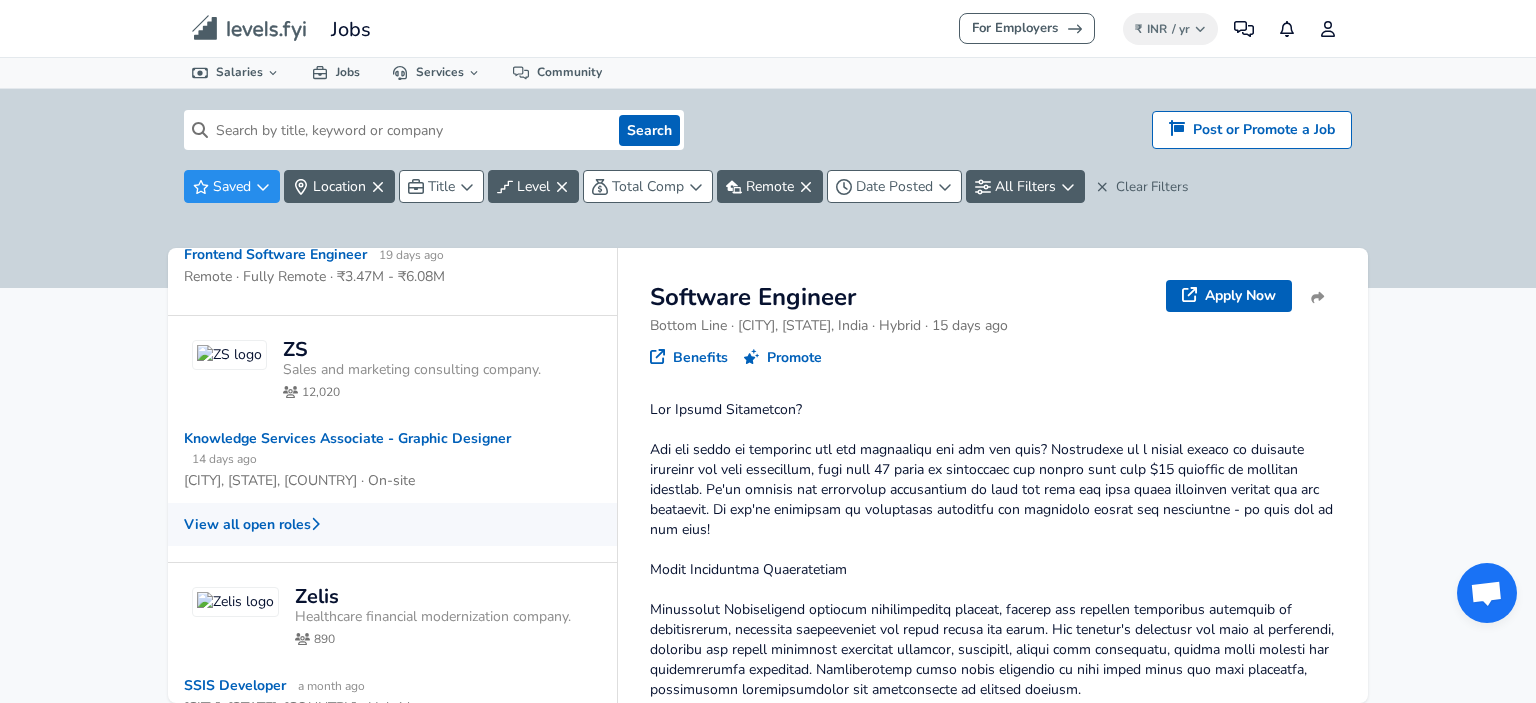 click on "View all open roles" at bounding box center [392, 524] 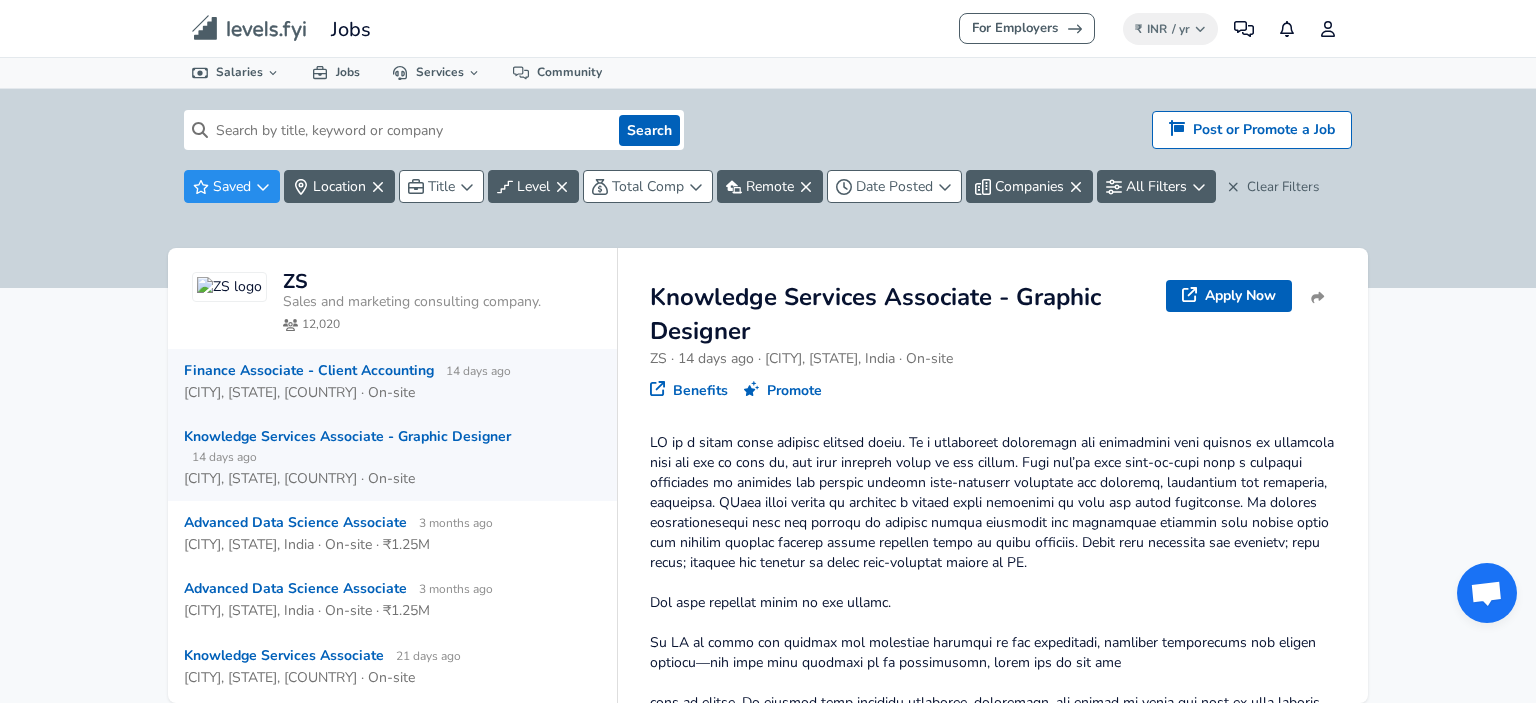 scroll, scrollTop: 0, scrollLeft: 0, axis: both 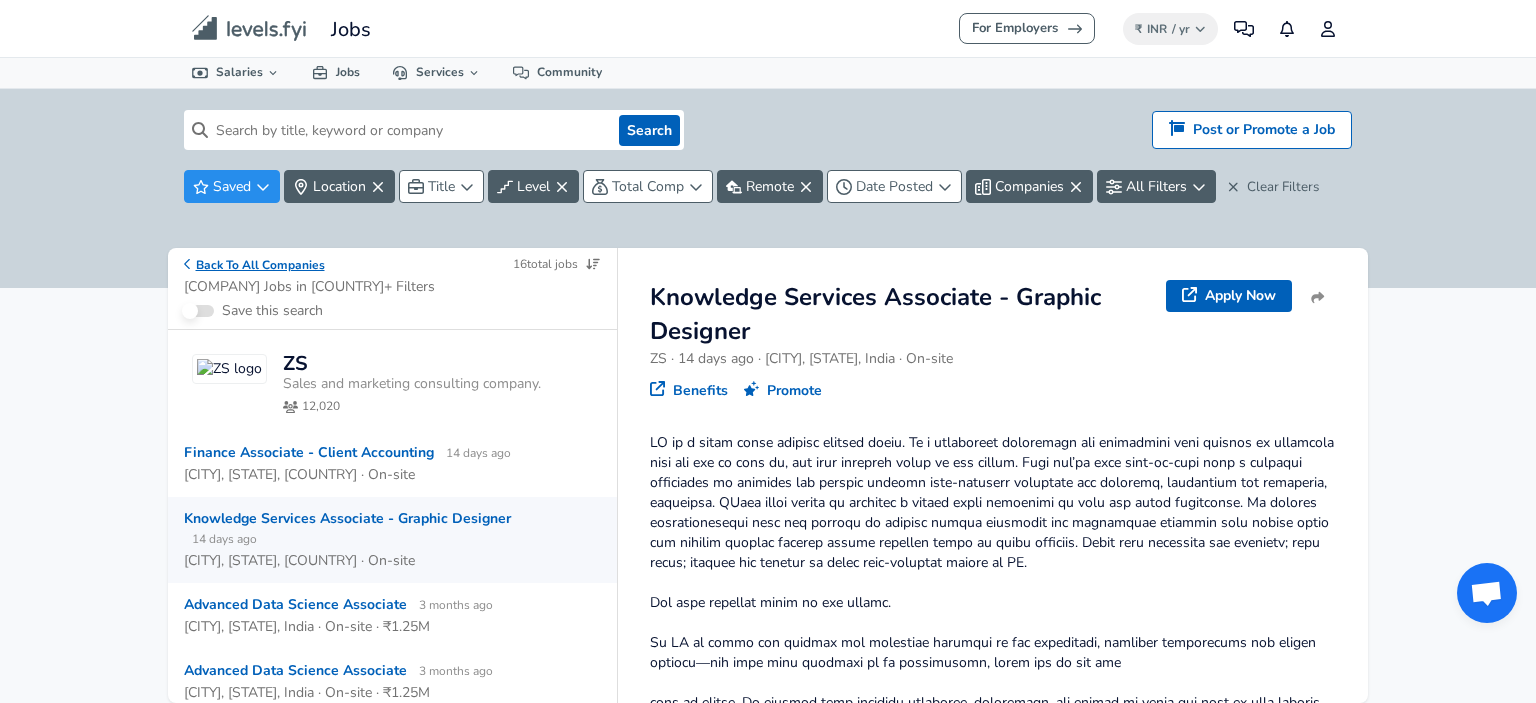 click on "Back To All Companies" at bounding box center (254, 264) 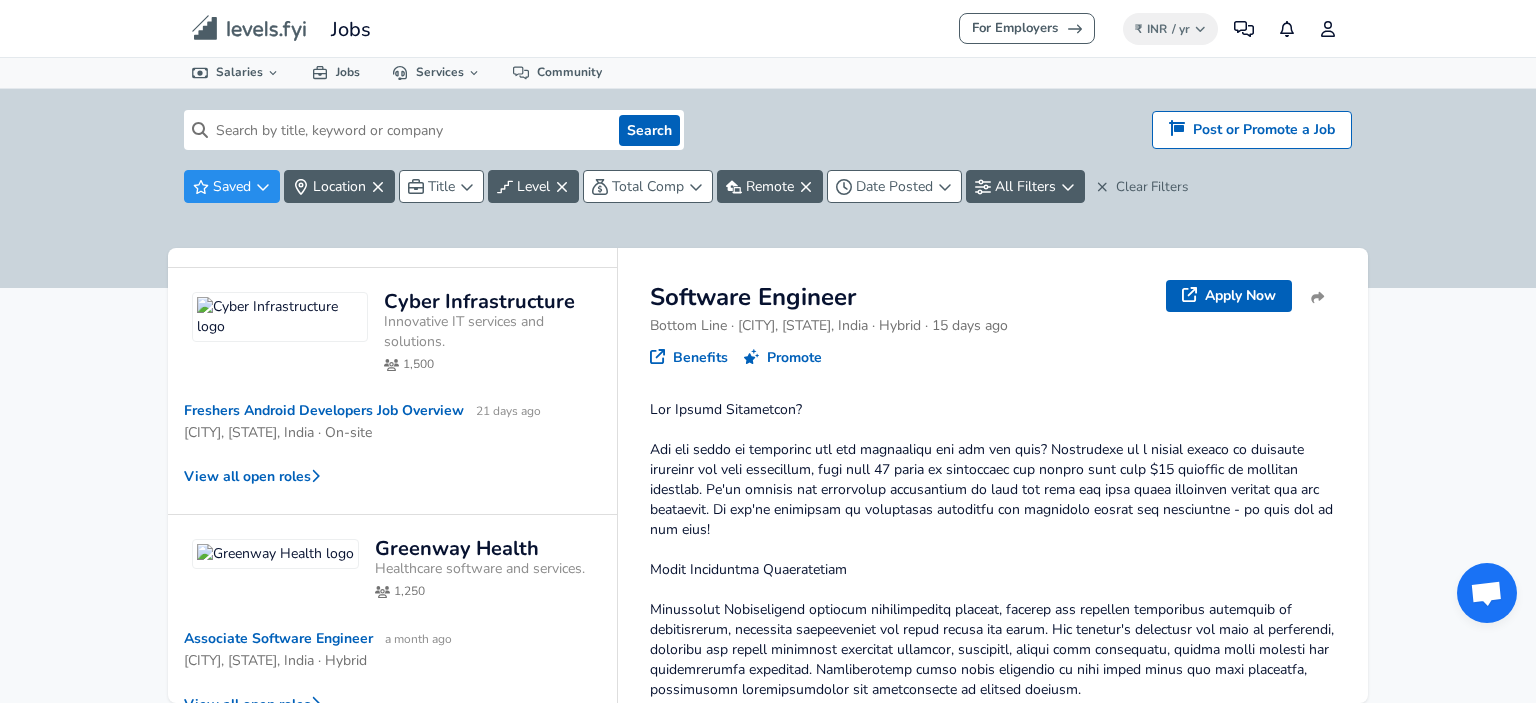 scroll, scrollTop: 1197, scrollLeft: 0, axis: vertical 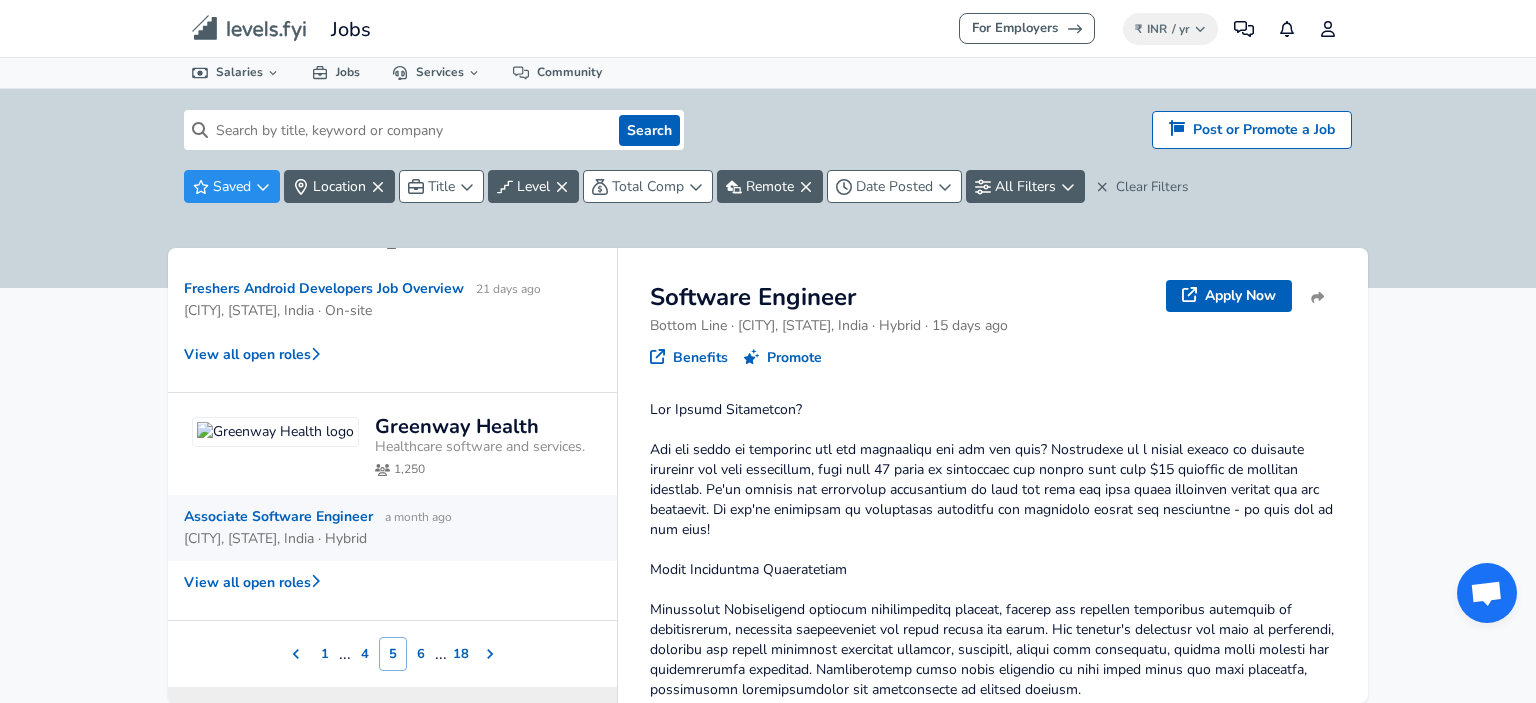 click on "[CITY], [STATE], India · Hybrid" at bounding box center [275, 539] 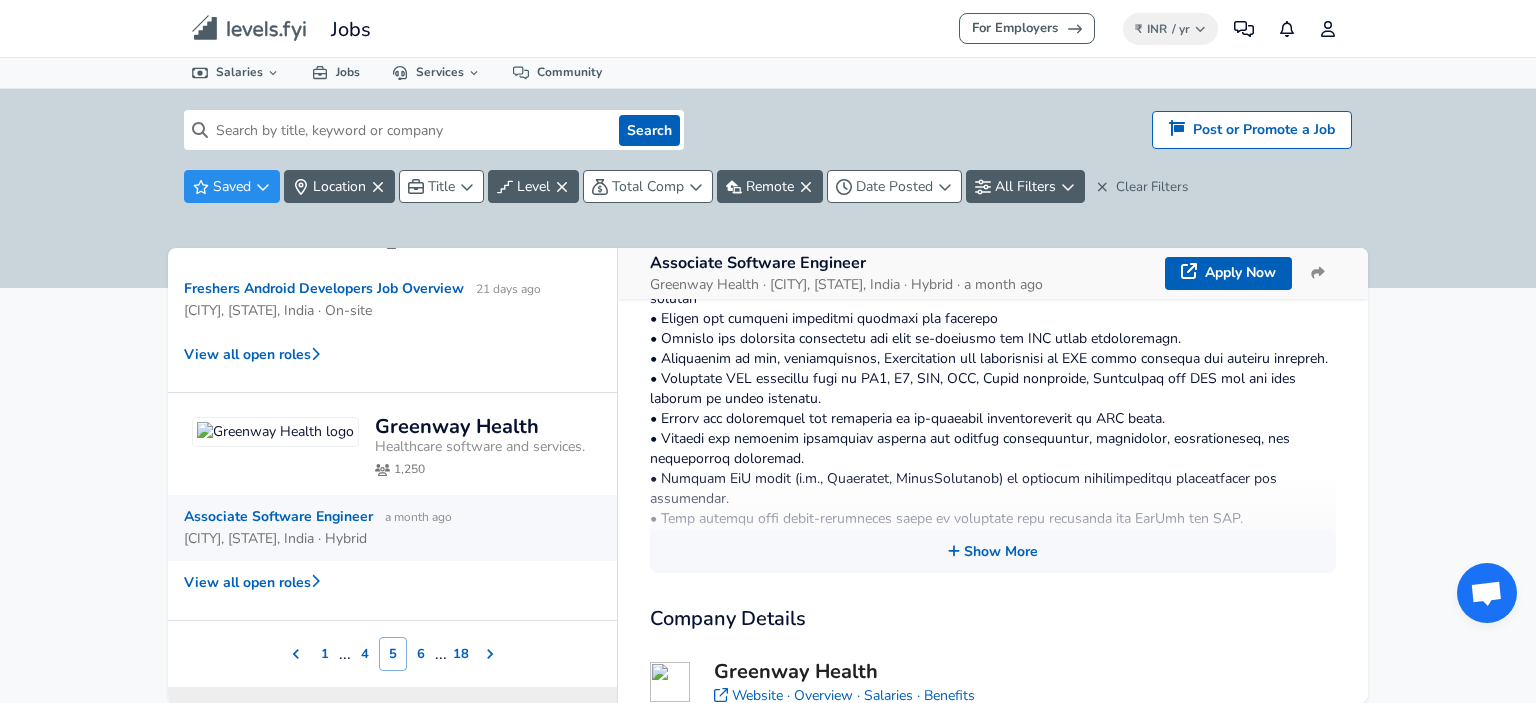 scroll, scrollTop: 451, scrollLeft: 0, axis: vertical 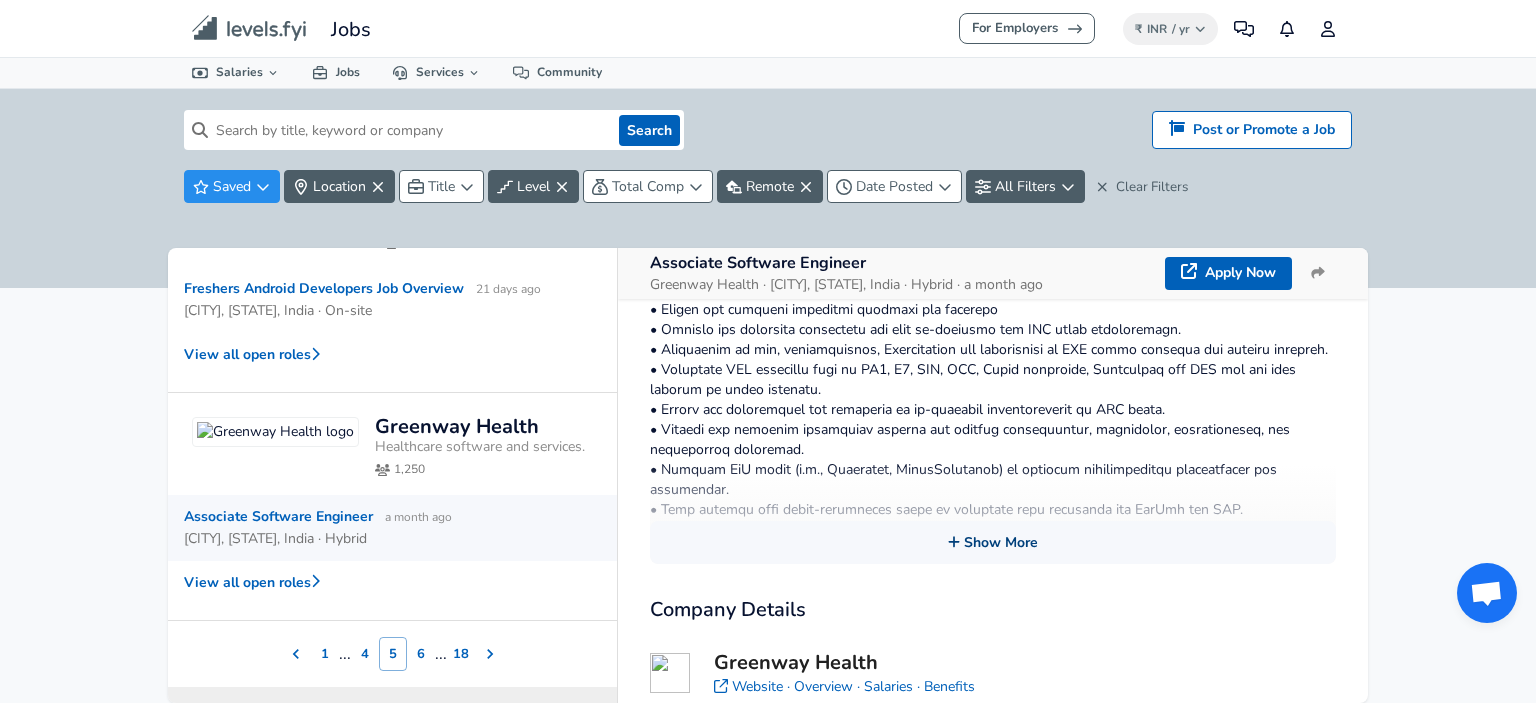 click on "Show More" at bounding box center [993, 542] 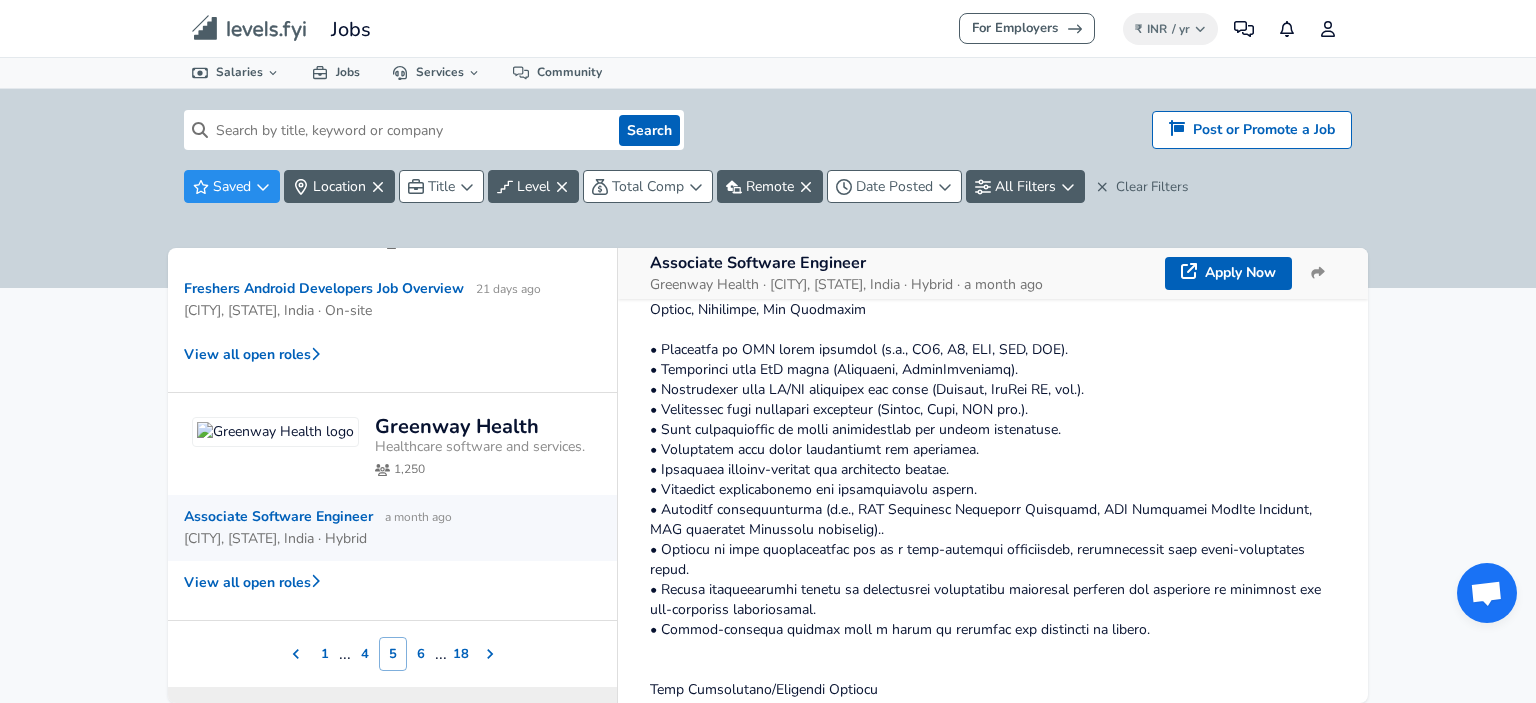 scroll, scrollTop: 1117, scrollLeft: 0, axis: vertical 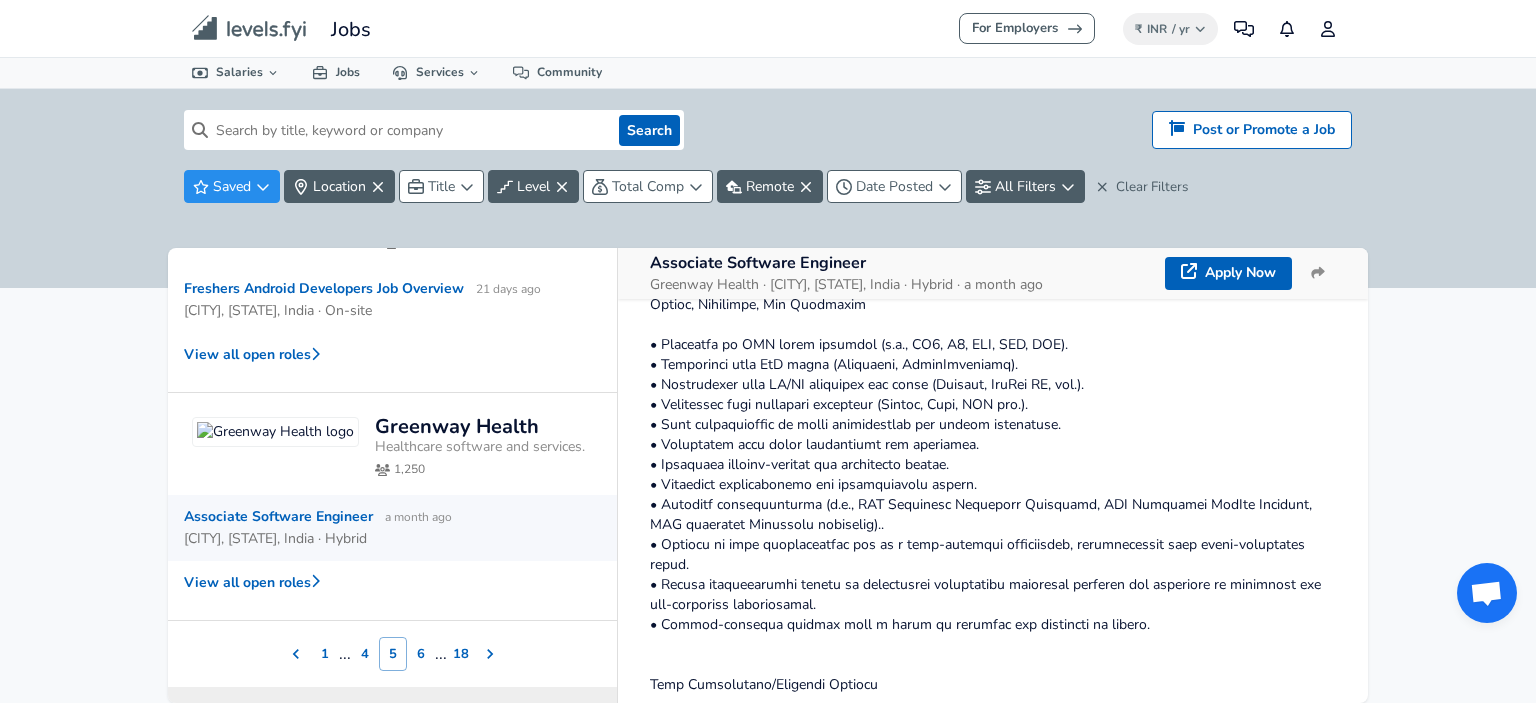 click on "6" at bounding box center [421, 654] 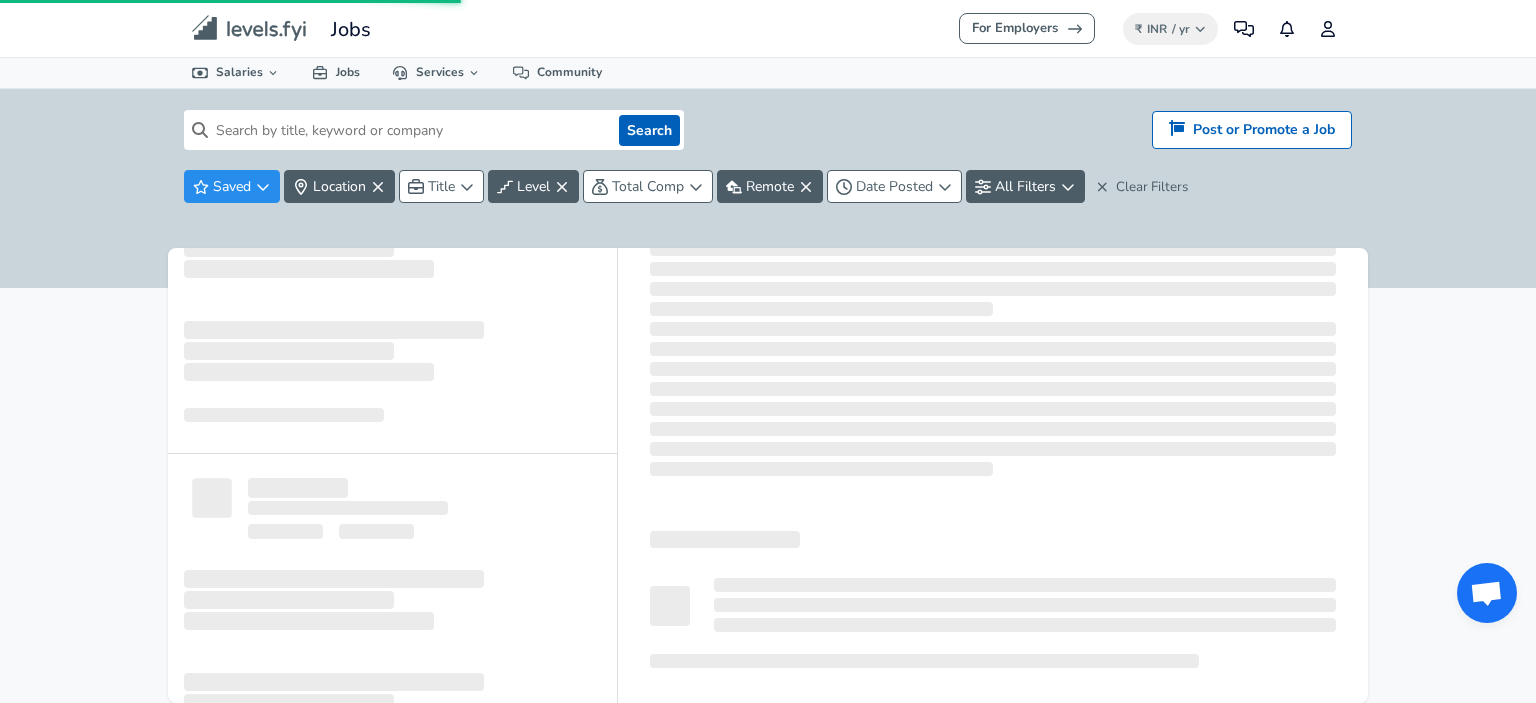 scroll, scrollTop: 0, scrollLeft: 0, axis: both 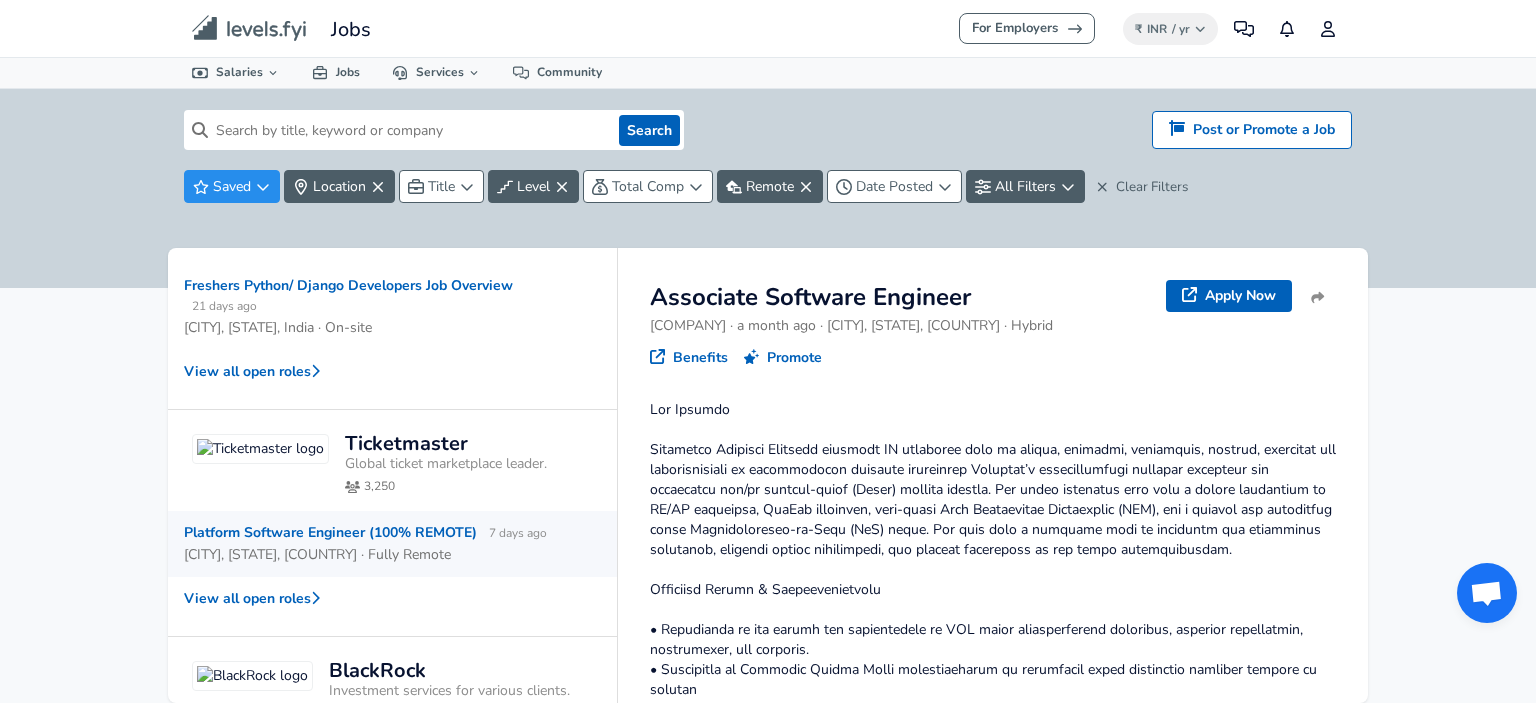 click on "Platform Software Engineer (100% REMOTE)   7 days ago" at bounding box center (365, 533) 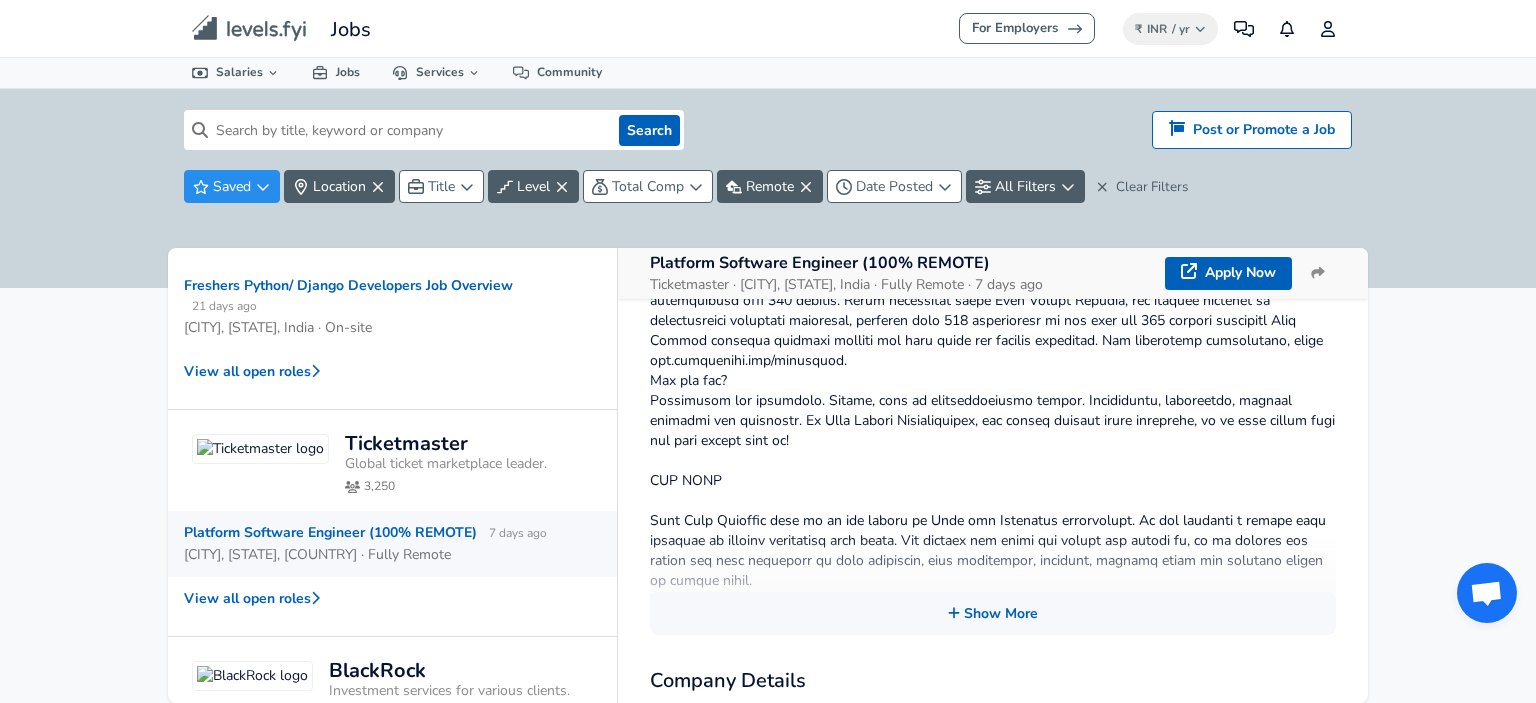 scroll, scrollTop: 450, scrollLeft: 0, axis: vertical 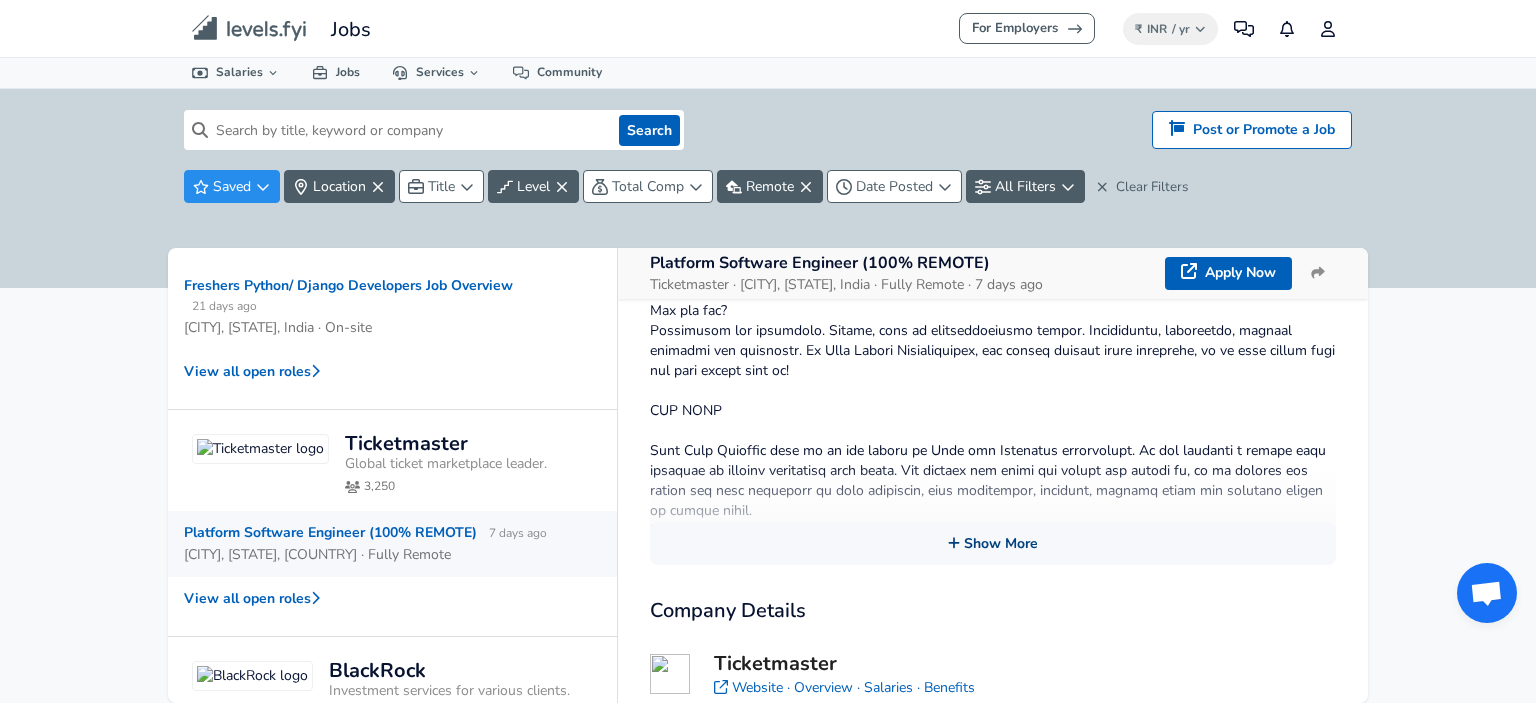 click on "Show More" at bounding box center [993, 543] 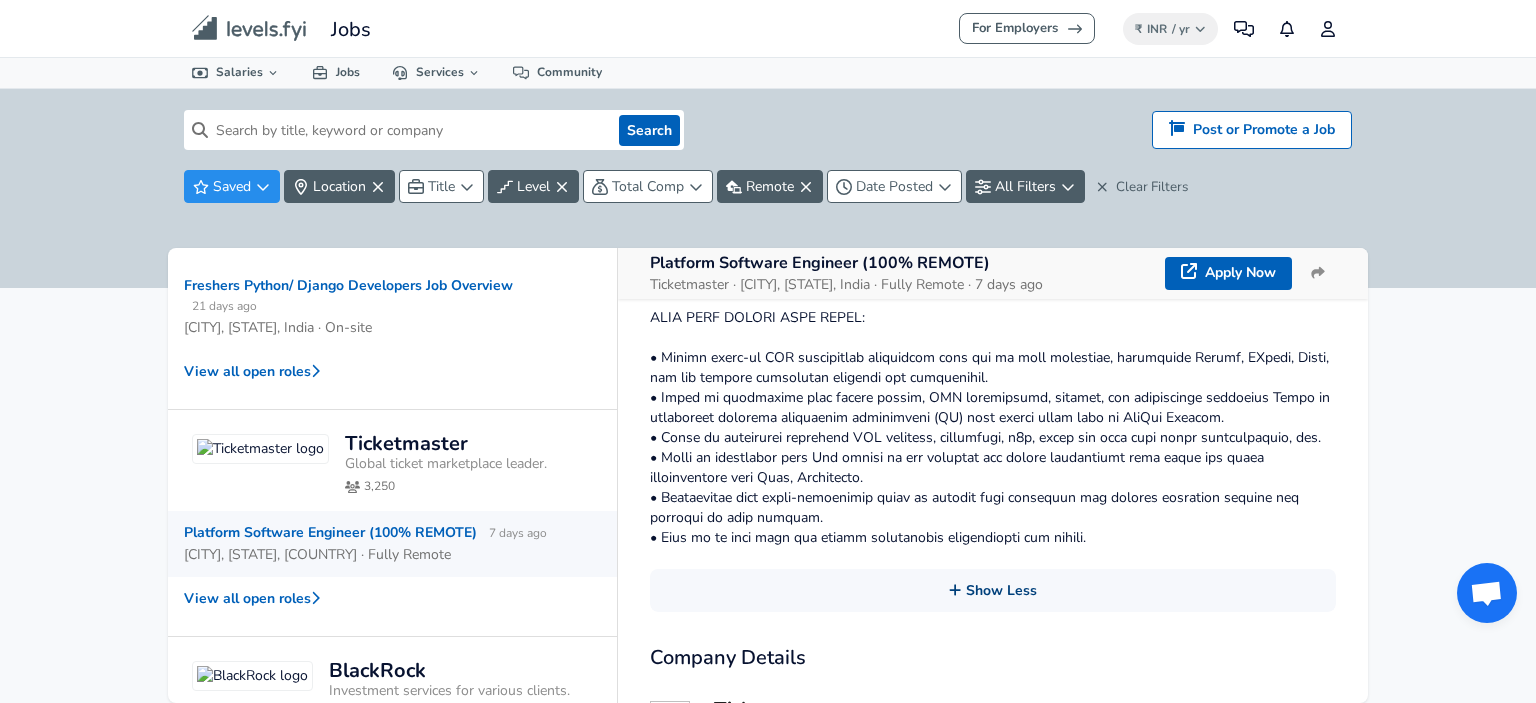scroll, scrollTop: 1116, scrollLeft: 0, axis: vertical 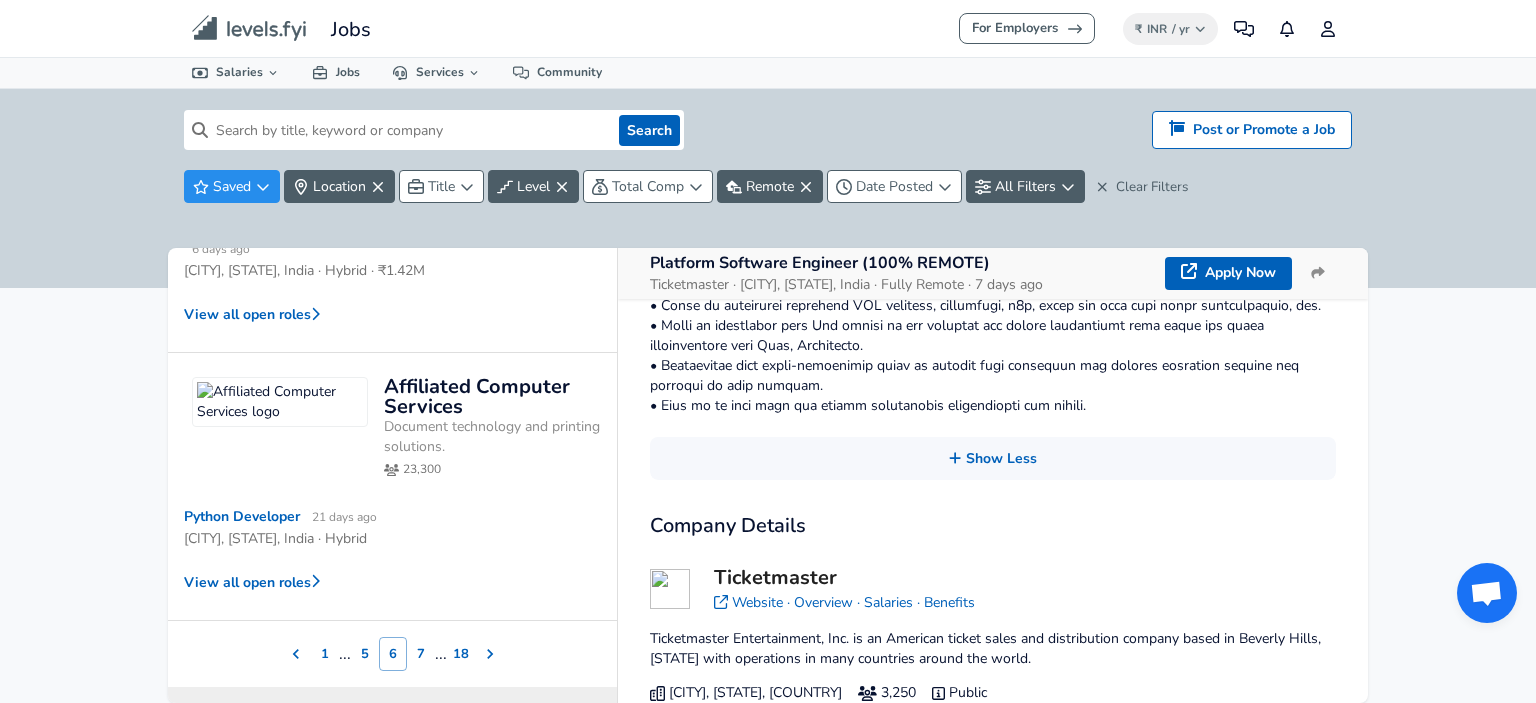 click on "7" at bounding box center (421, 654) 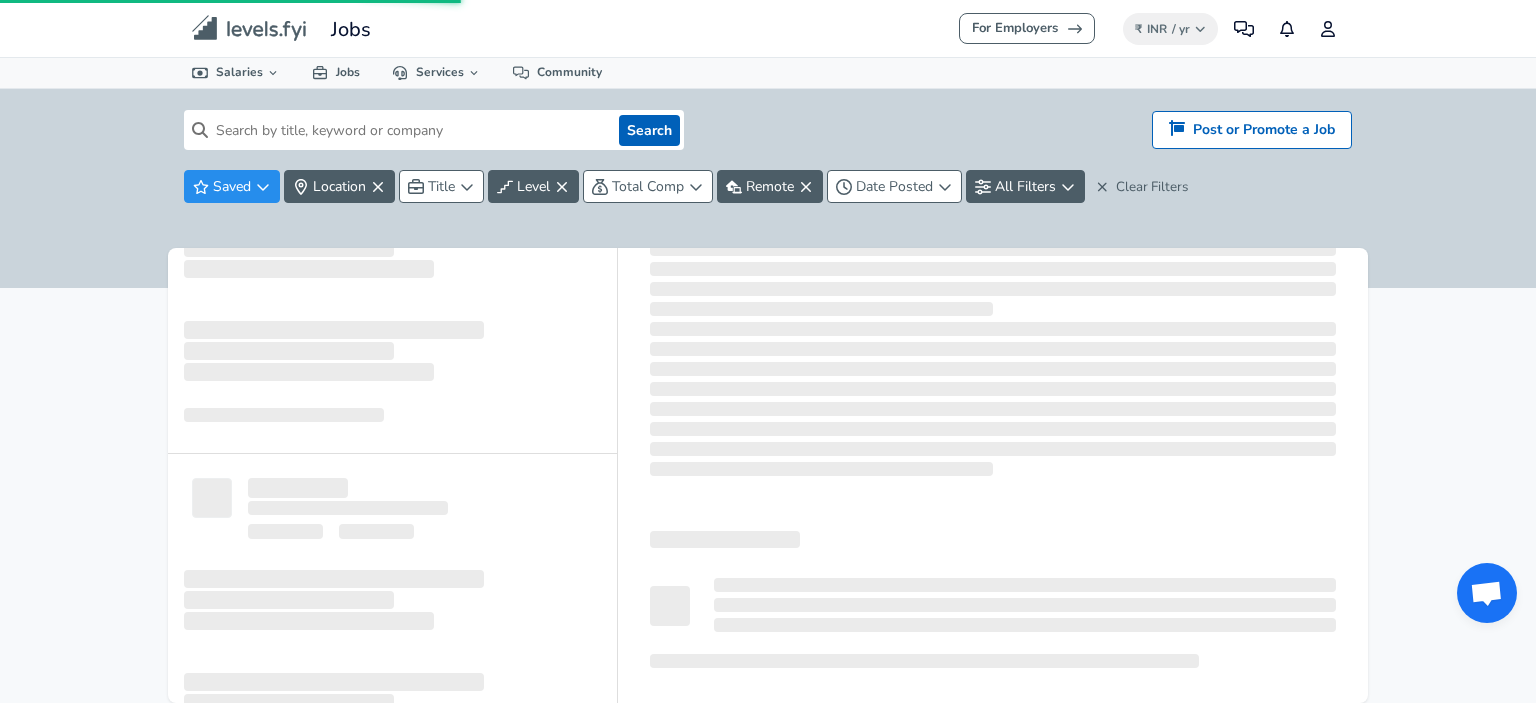 scroll, scrollTop: 0, scrollLeft: 0, axis: both 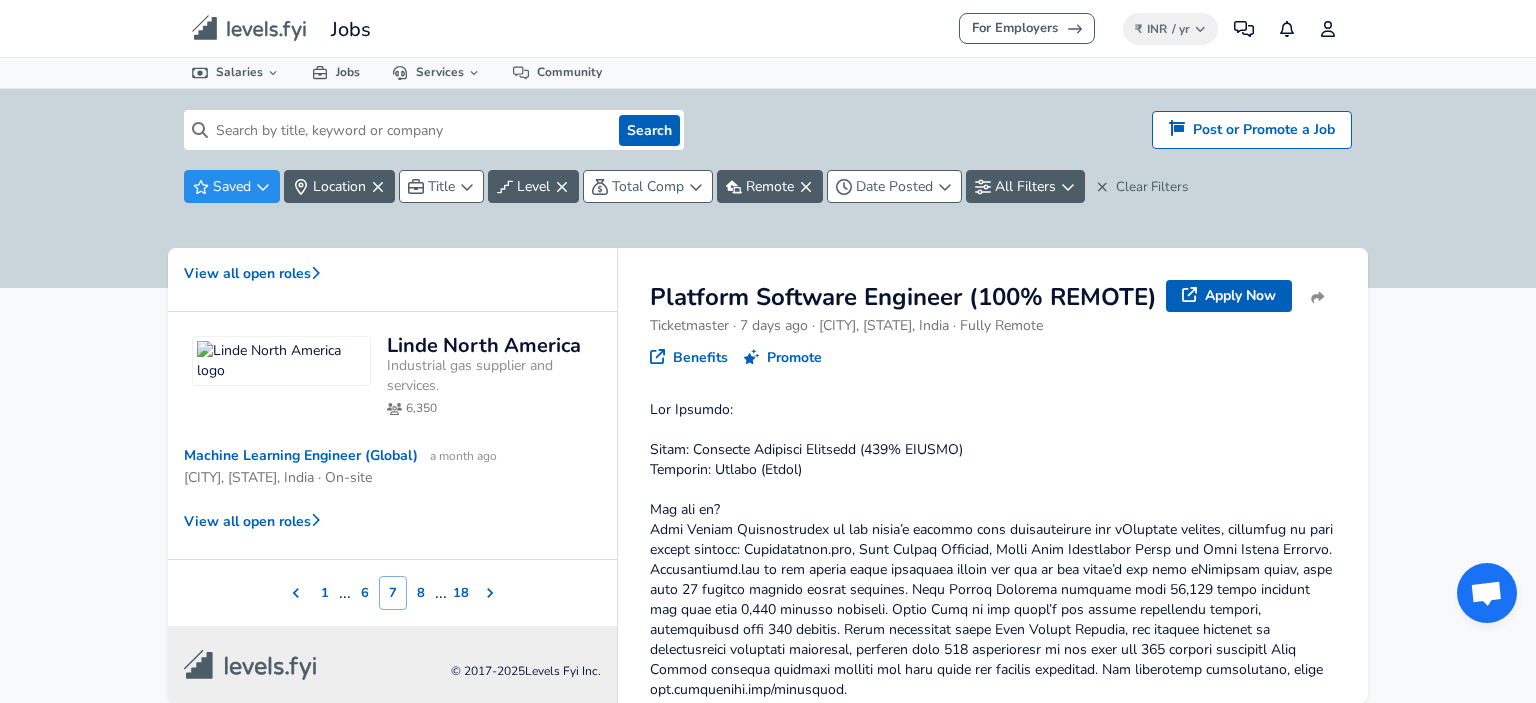 click on "8" at bounding box center [421, 593] 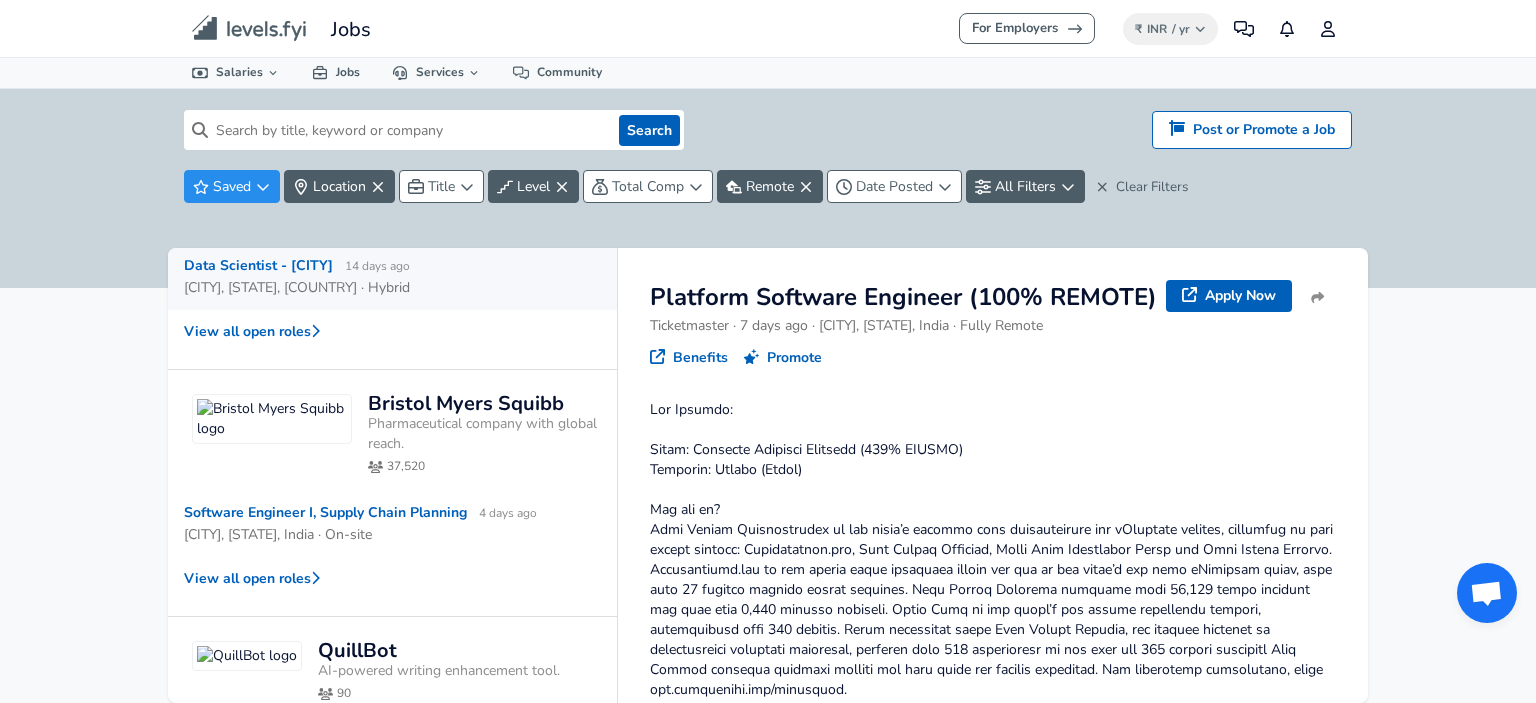 scroll, scrollTop: 533, scrollLeft: 0, axis: vertical 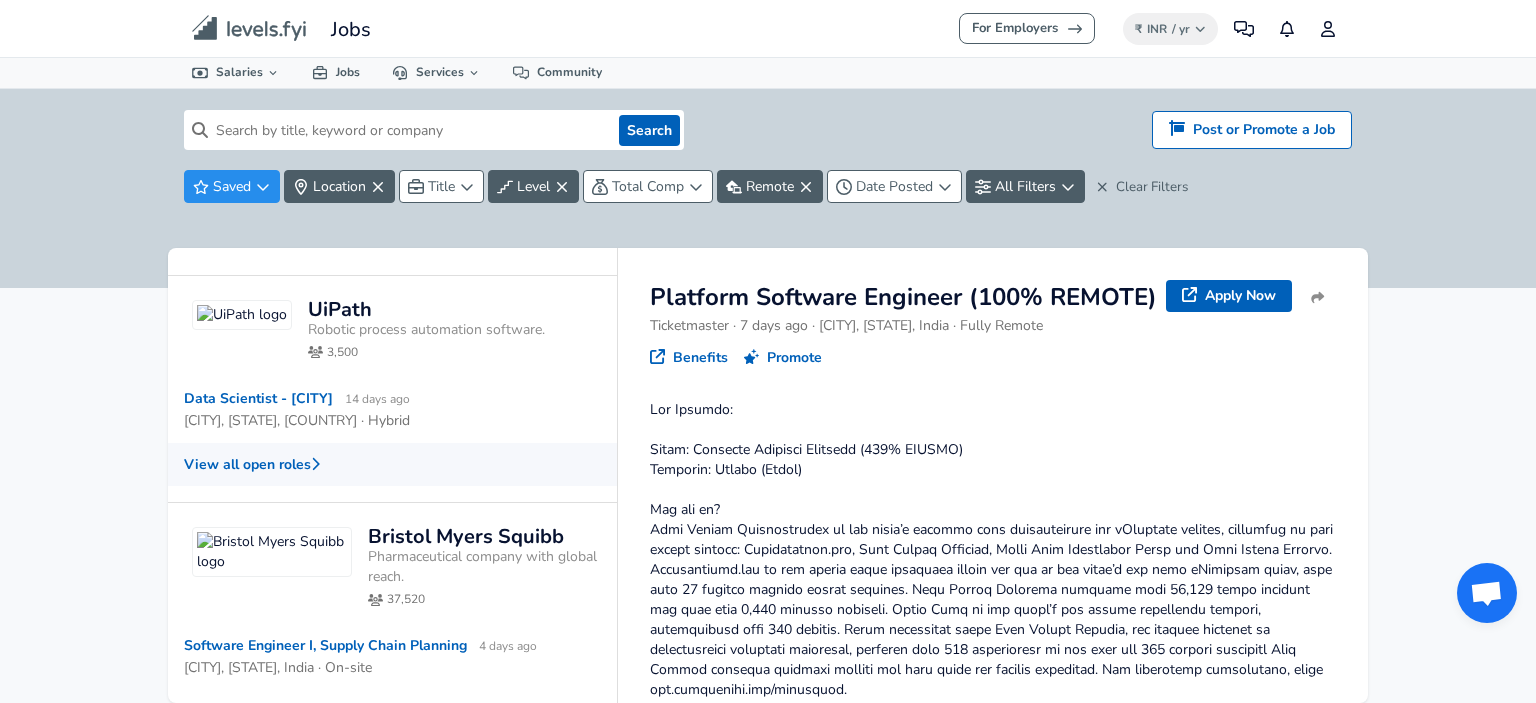 click on "View all open roles" at bounding box center [392, 464] 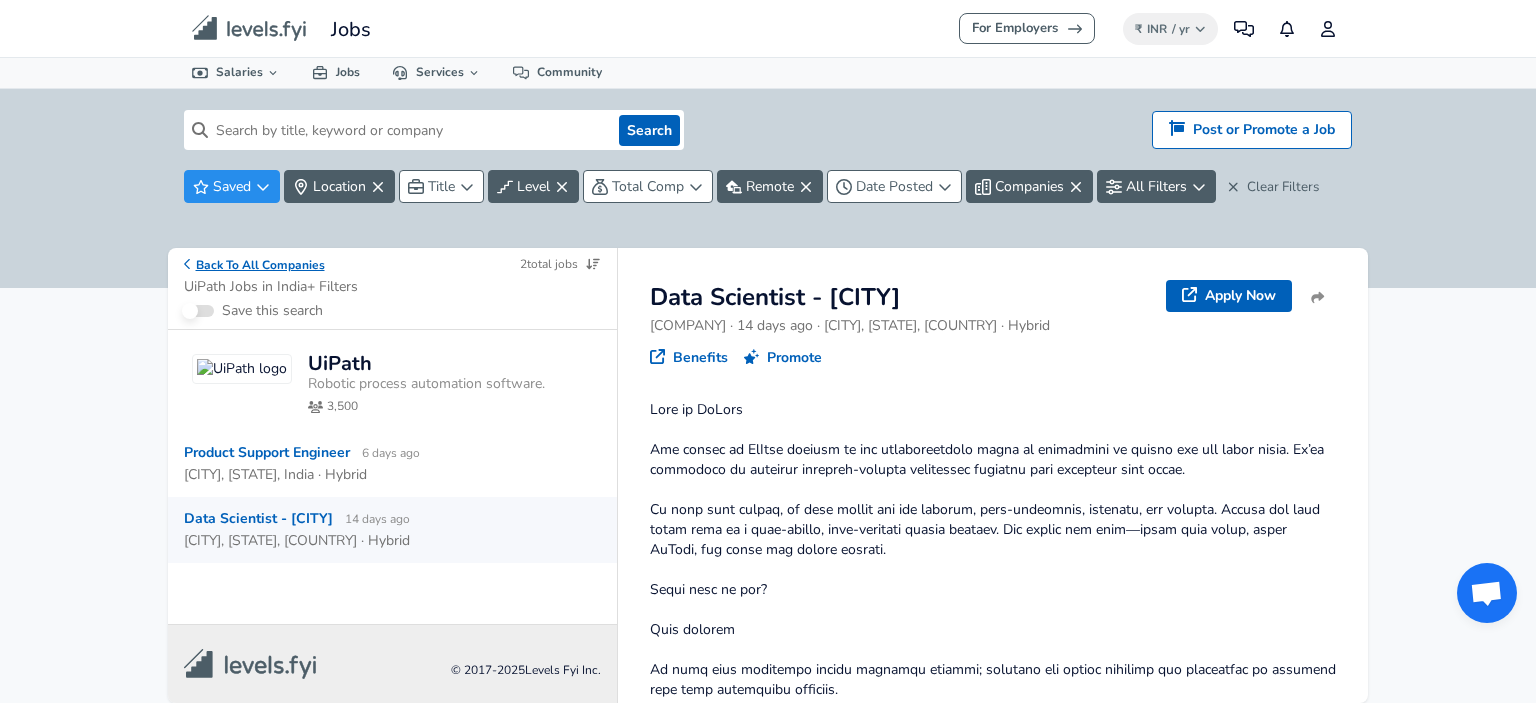 click on "Back To All Companies" at bounding box center (254, 264) 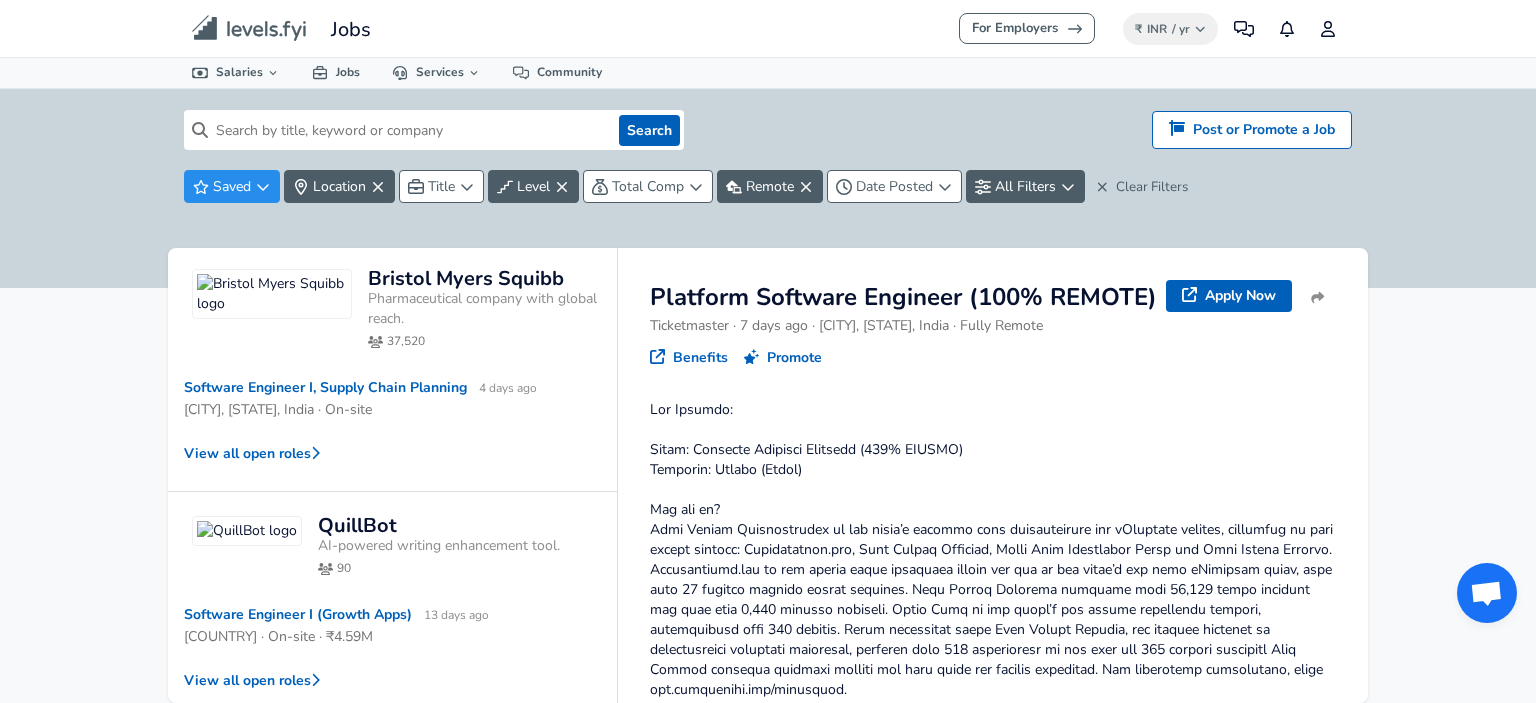 scroll, scrollTop: 800, scrollLeft: 0, axis: vertical 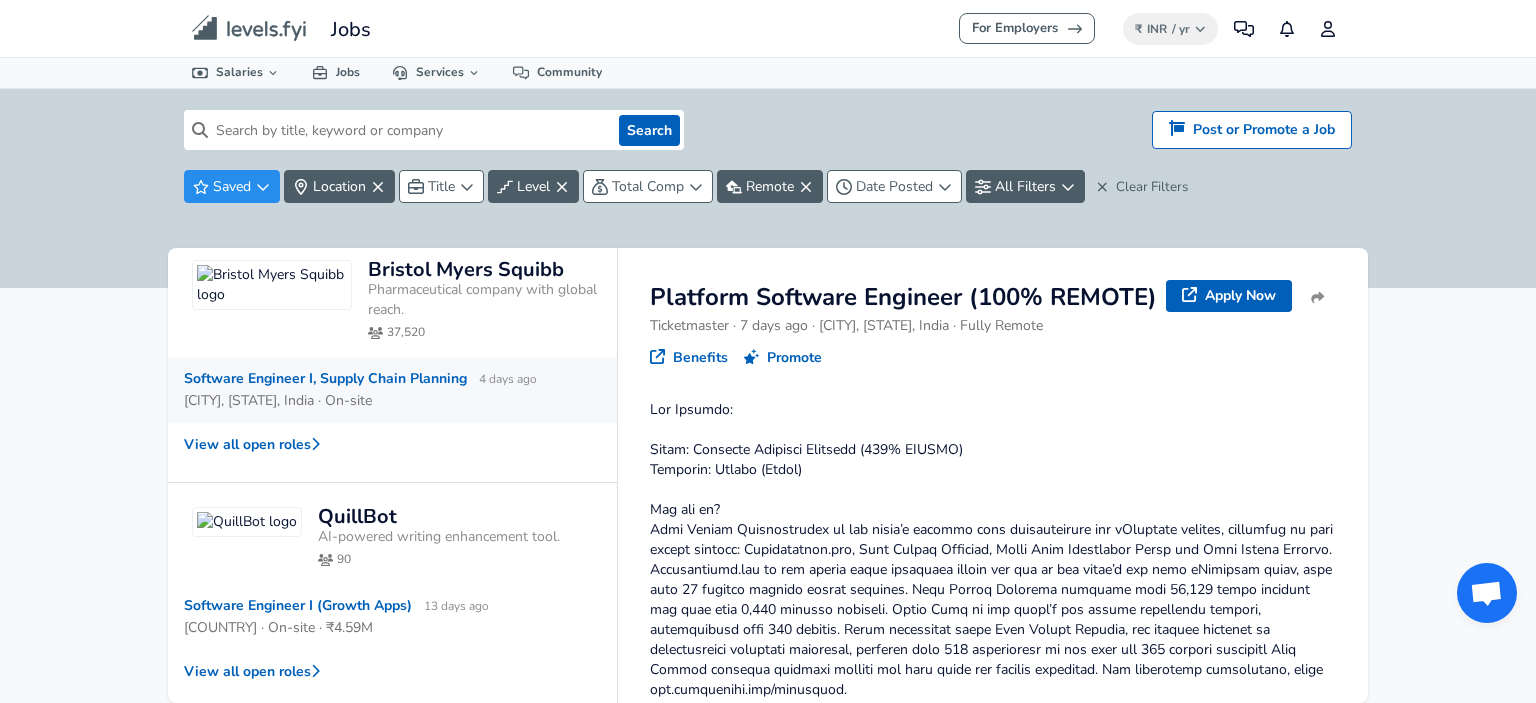 click on "[CITY], [STATE], India · On-site" at bounding box center [384, 400] 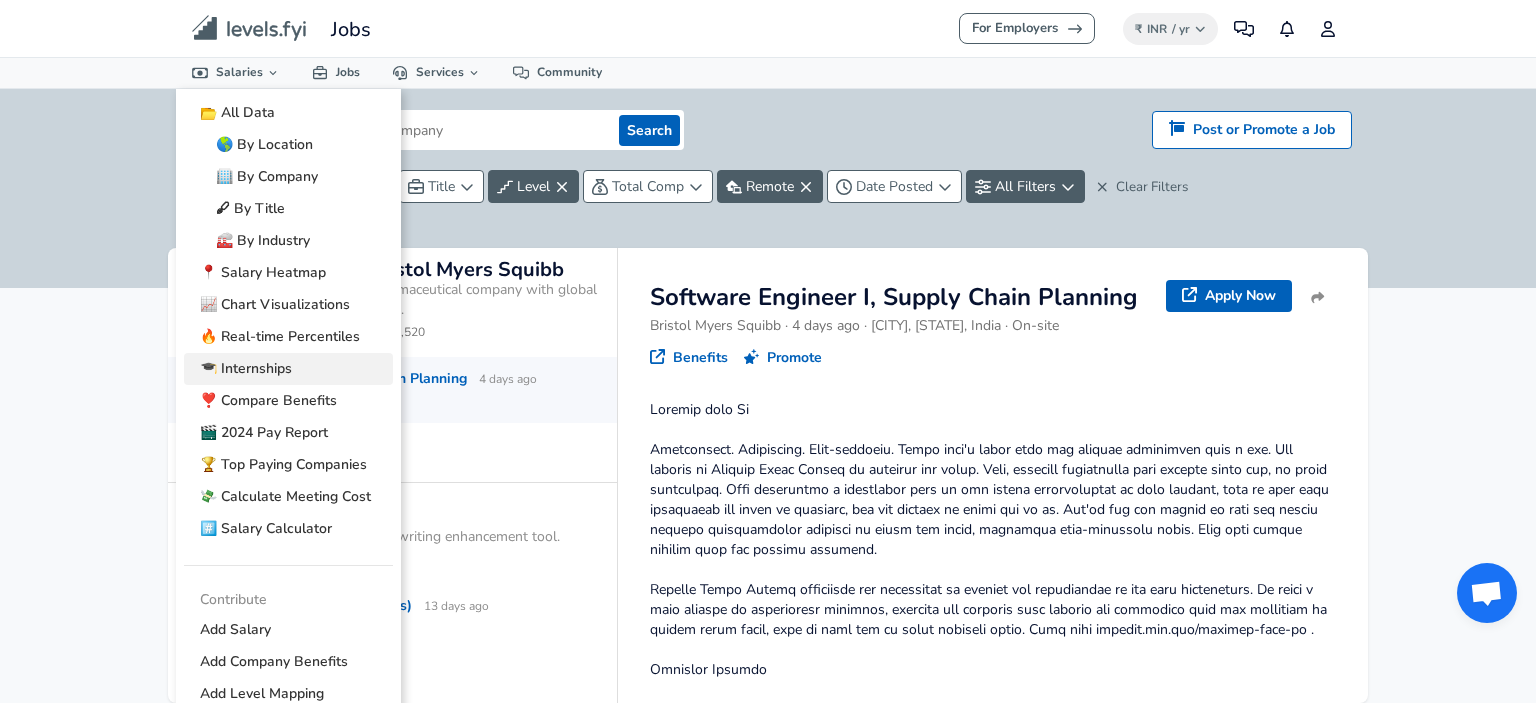 click on "🎓   Internships" at bounding box center (288, 369) 